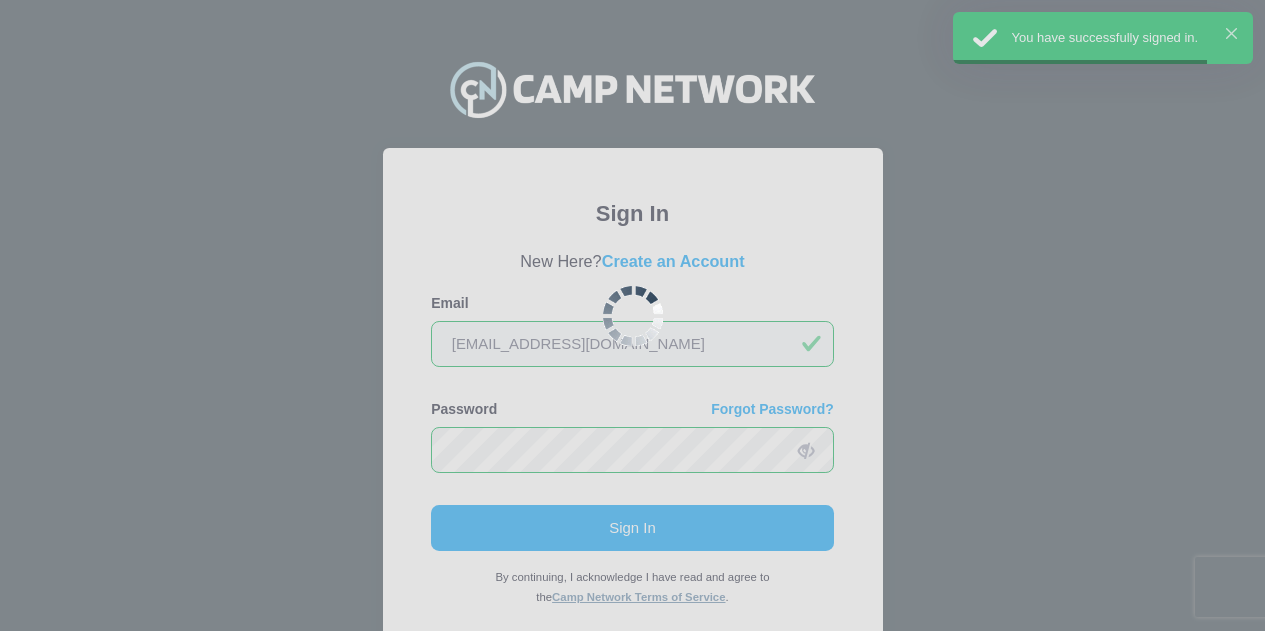 scroll, scrollTop: 0, scrollLeft: 0, axis: both 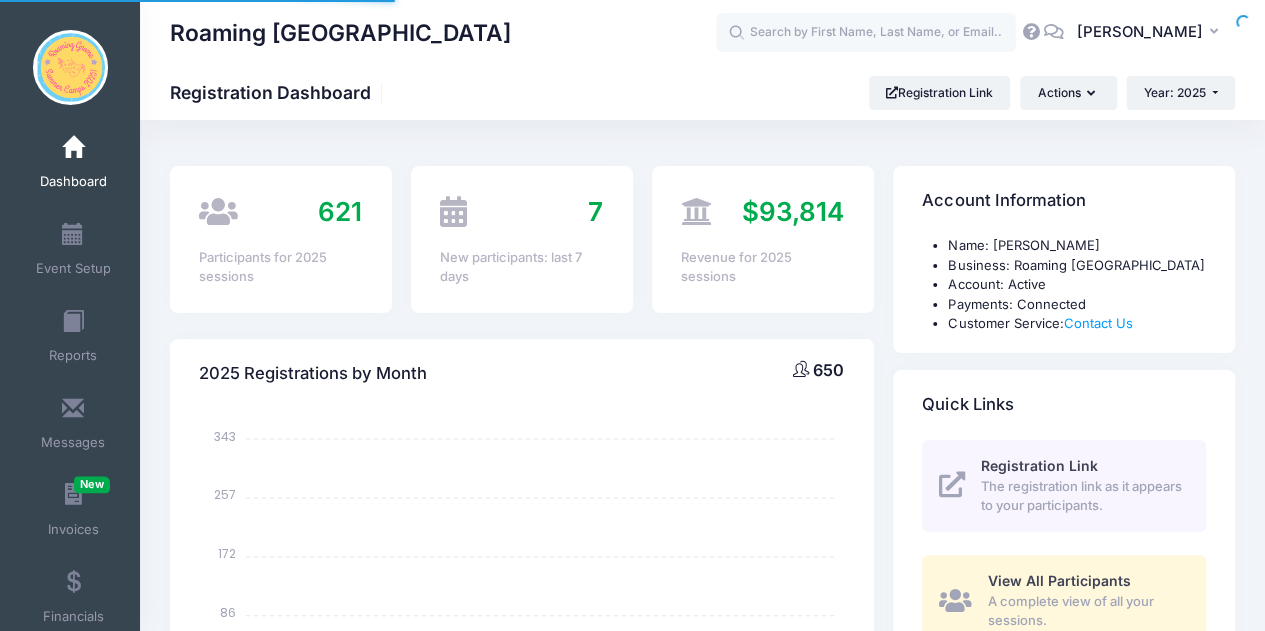select 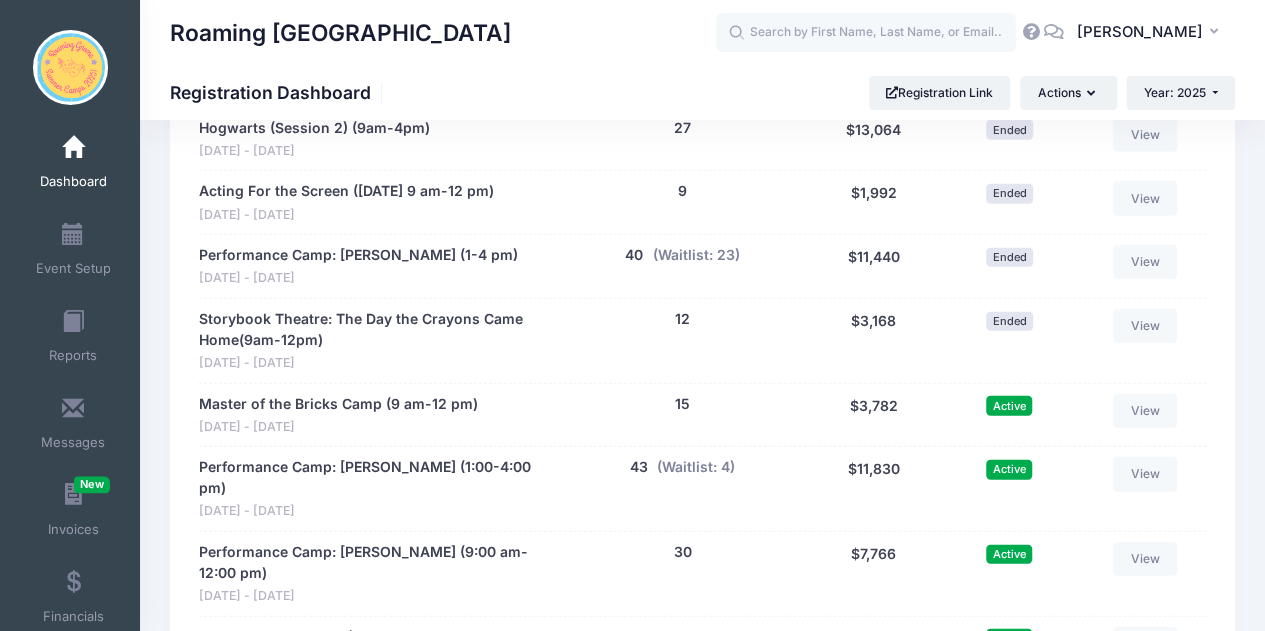 scroll, scrollTop: 2603, scrollLeft: 0, axis: vertical 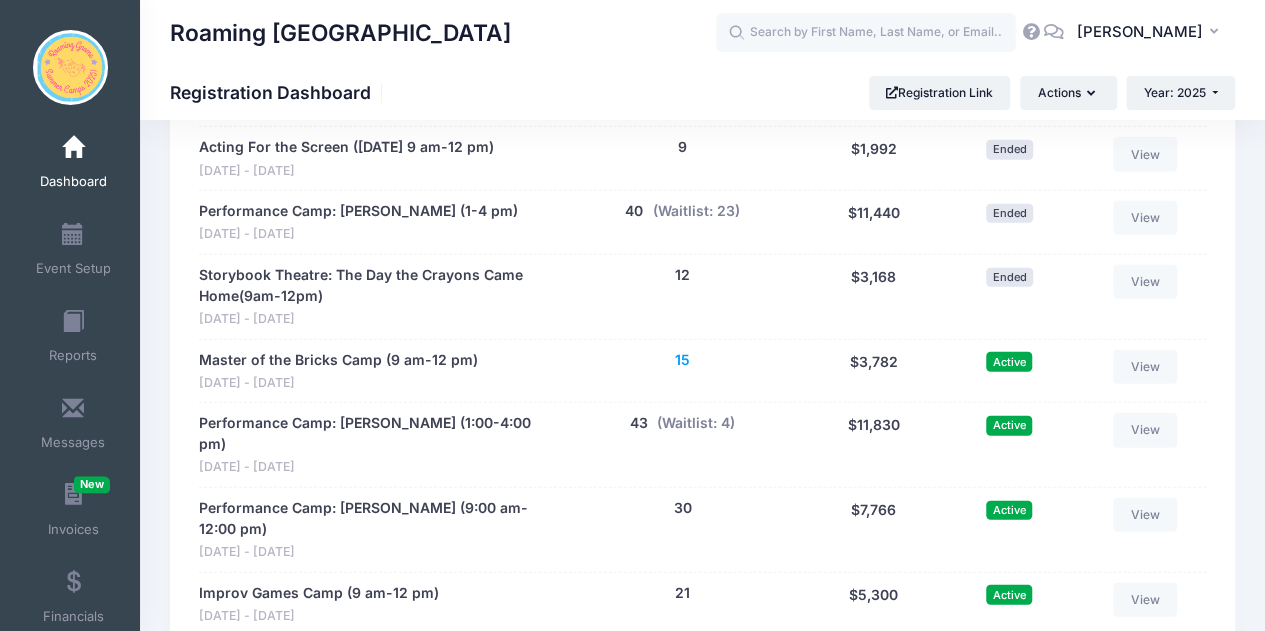 click on "15" at bounding box center [682, 360] 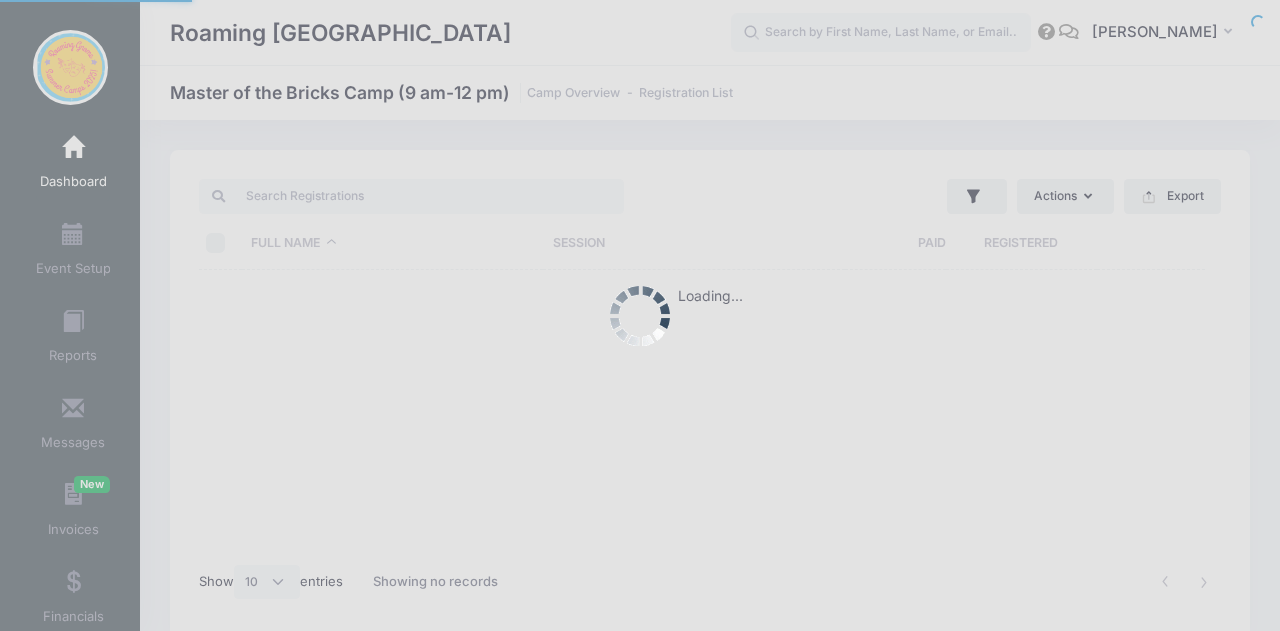 select on "10" 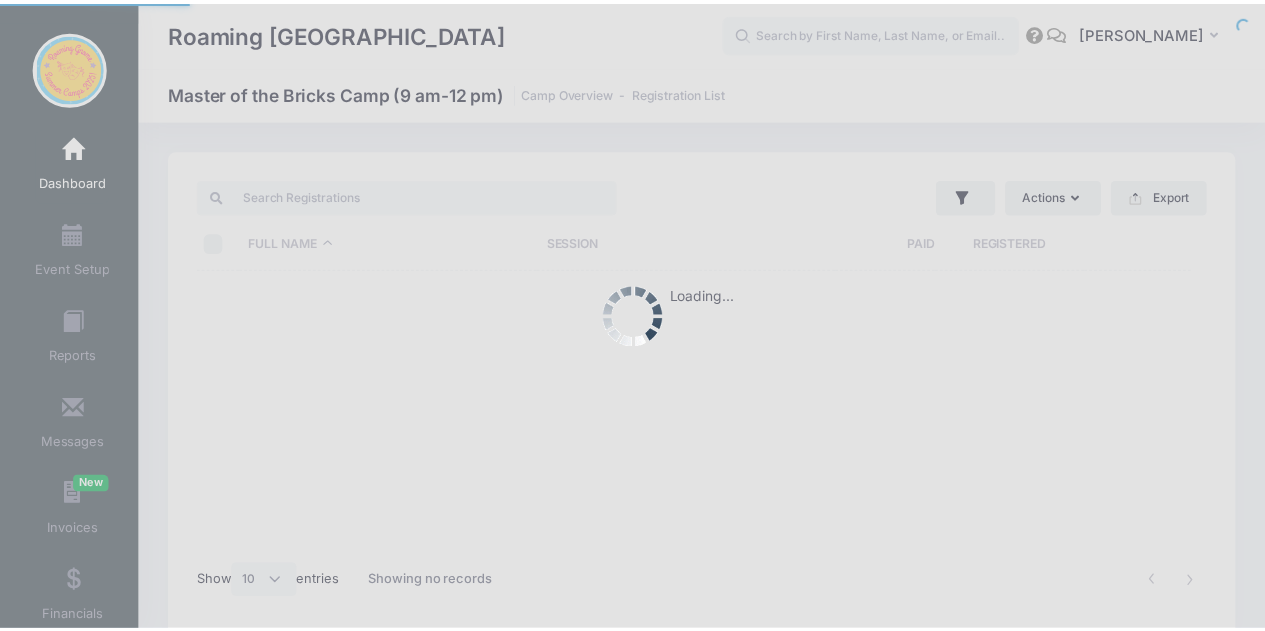scroll, scrollTop: 0, scrollLeft: 0, axis: both 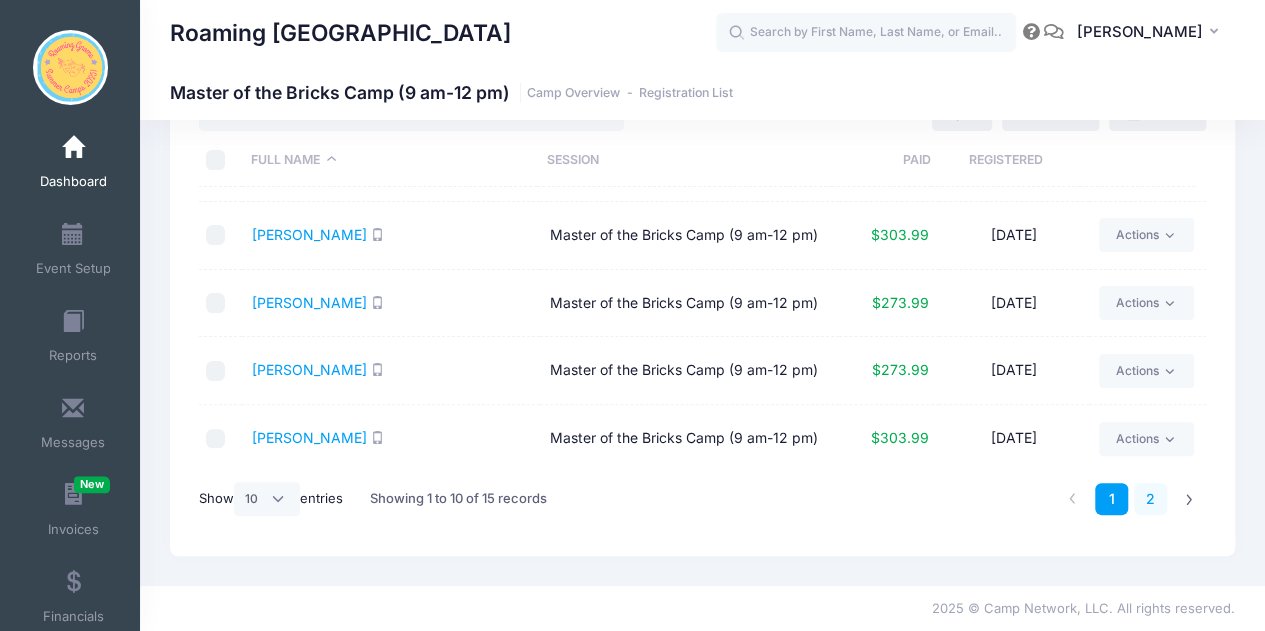 click on "2" at bounding box center (1150, 499) 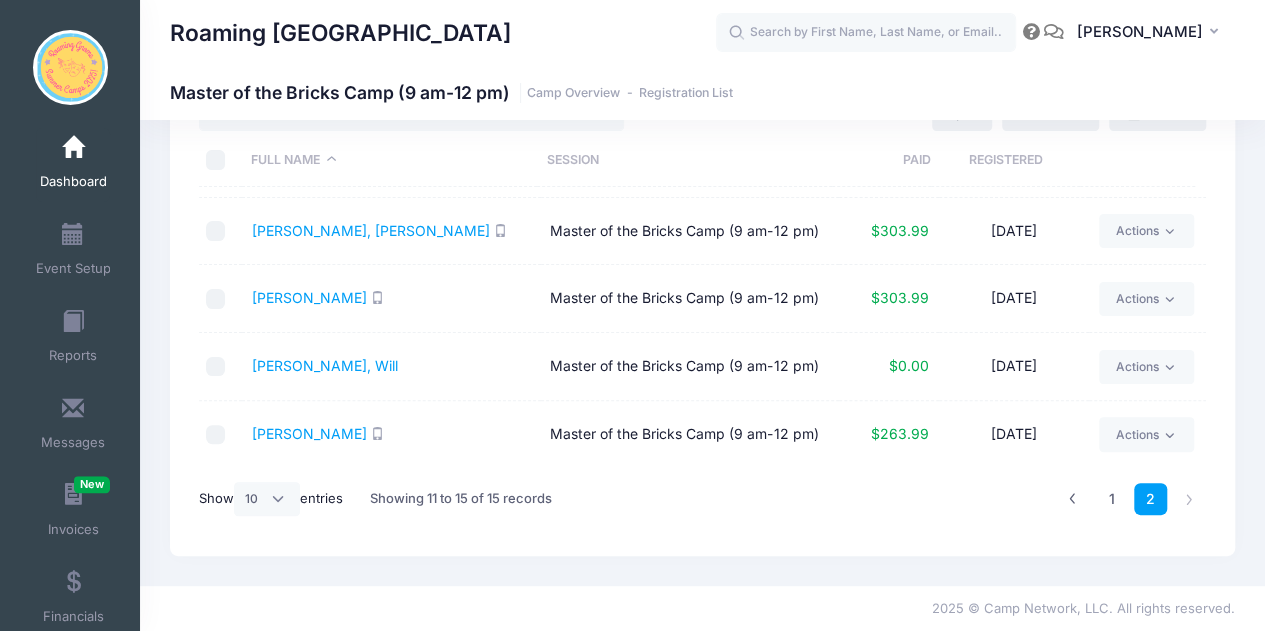 scroll, scrollTop: 55, scrollLeft: 0, axis: vertical 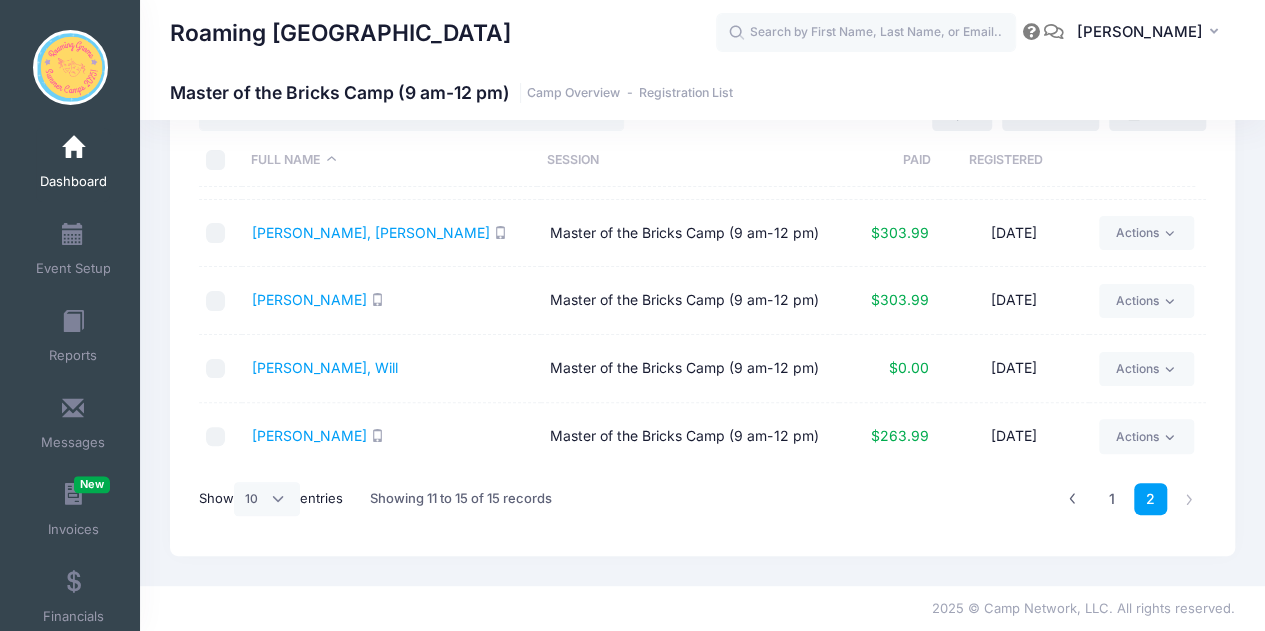 click on "2" at bounding box center [1150, 499] 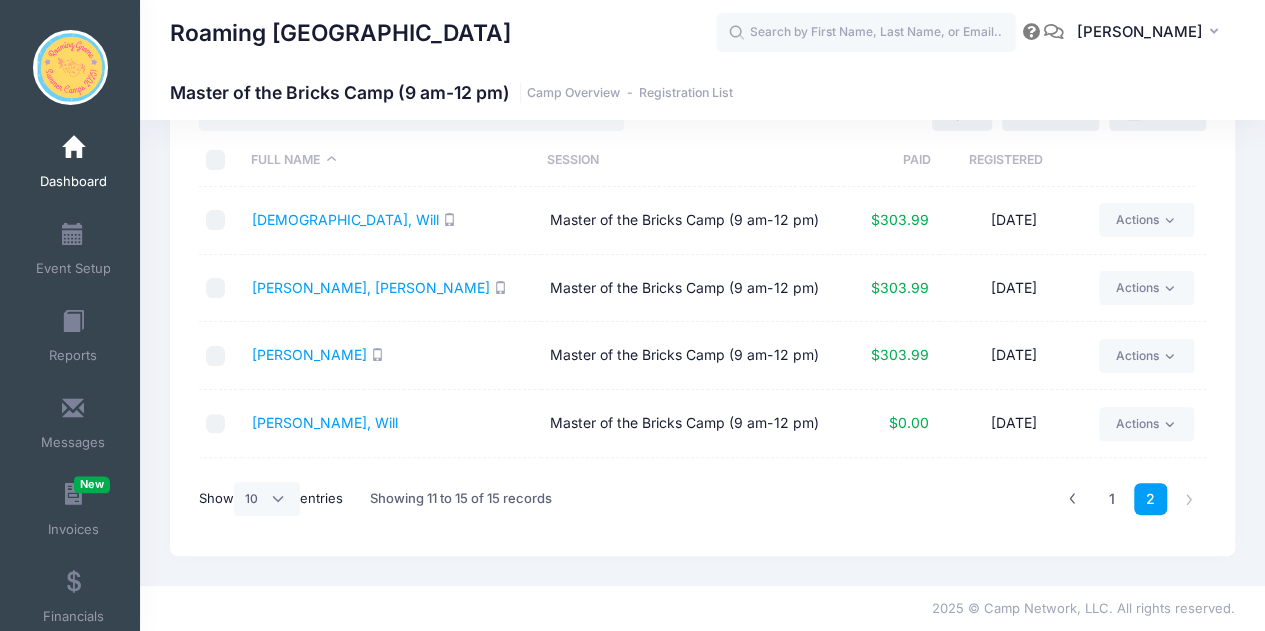 scroll, scrollTop: 0, scrollLeft: 0, axis: both 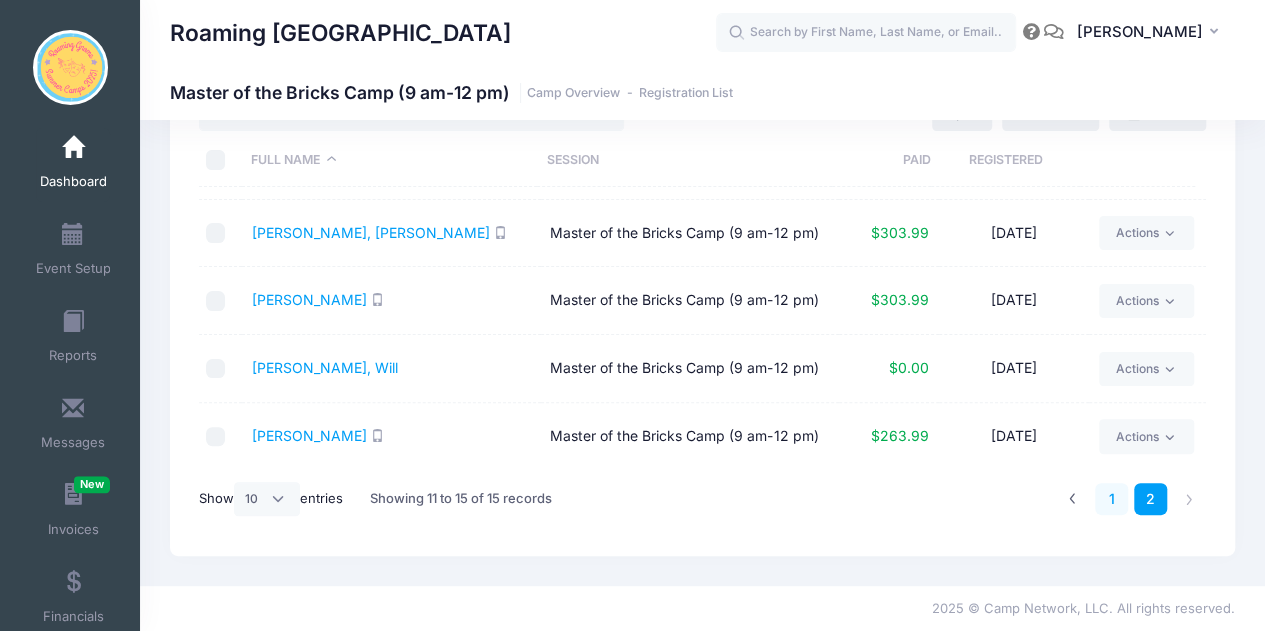 click on "1" at bounding box center (1111, 499) 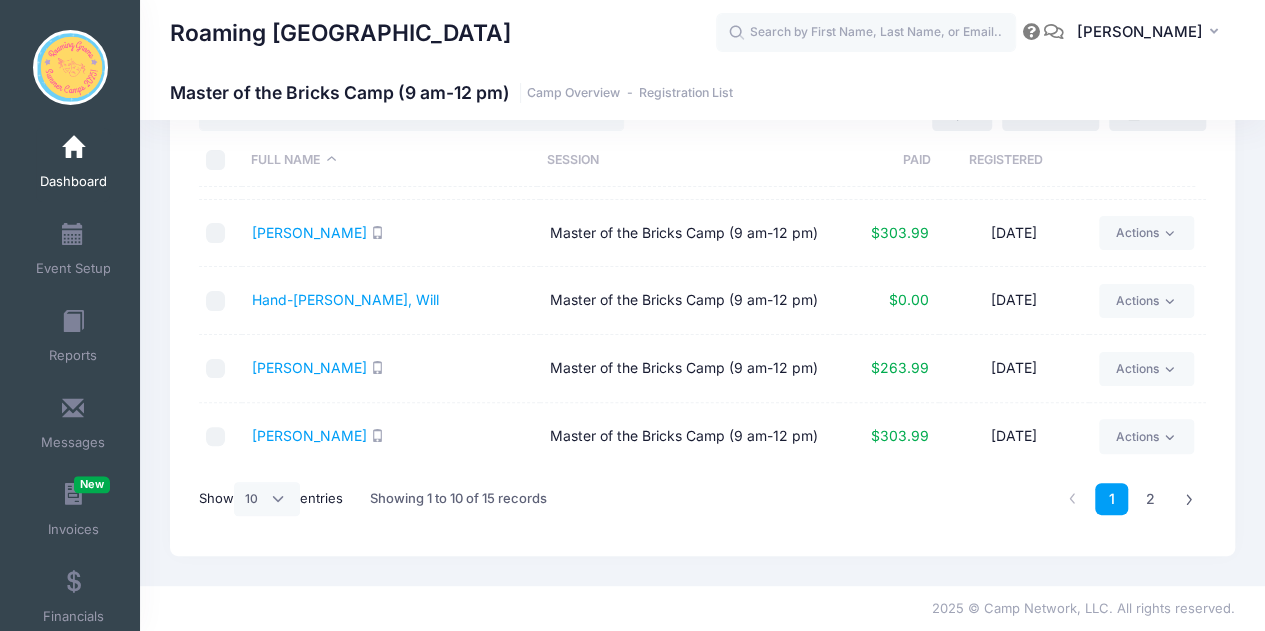 scroll, scrollTop: 0, scrollLeft: 0, axis: both 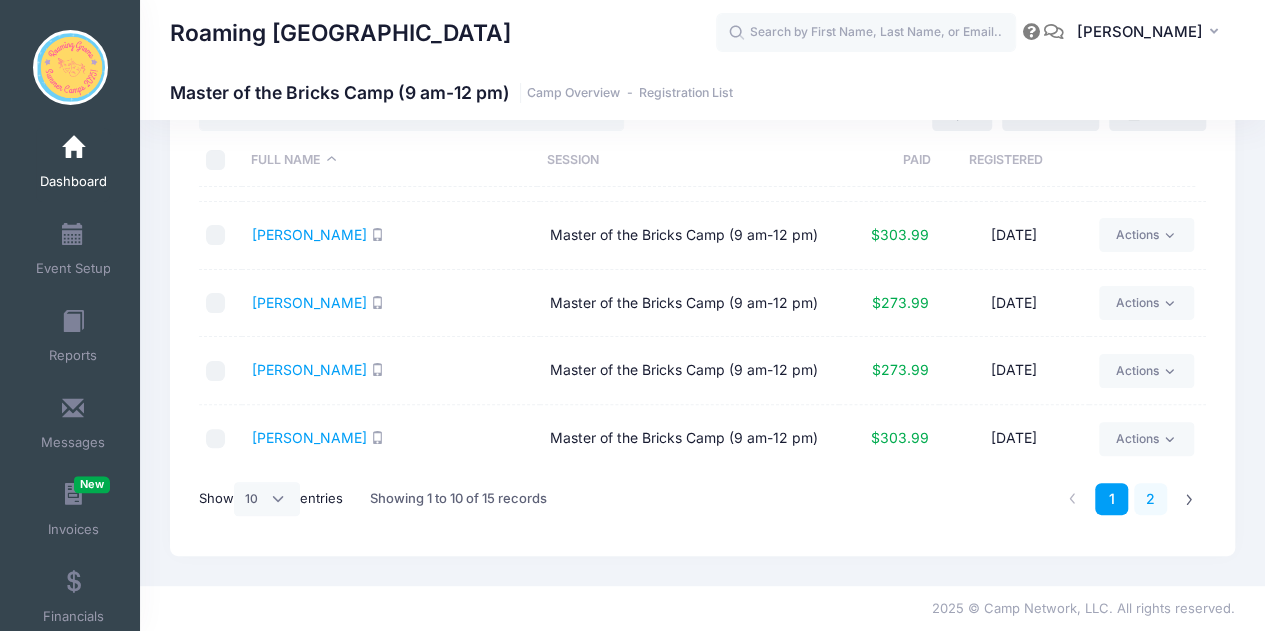 click on "2" at bounding box center [1150, 499] 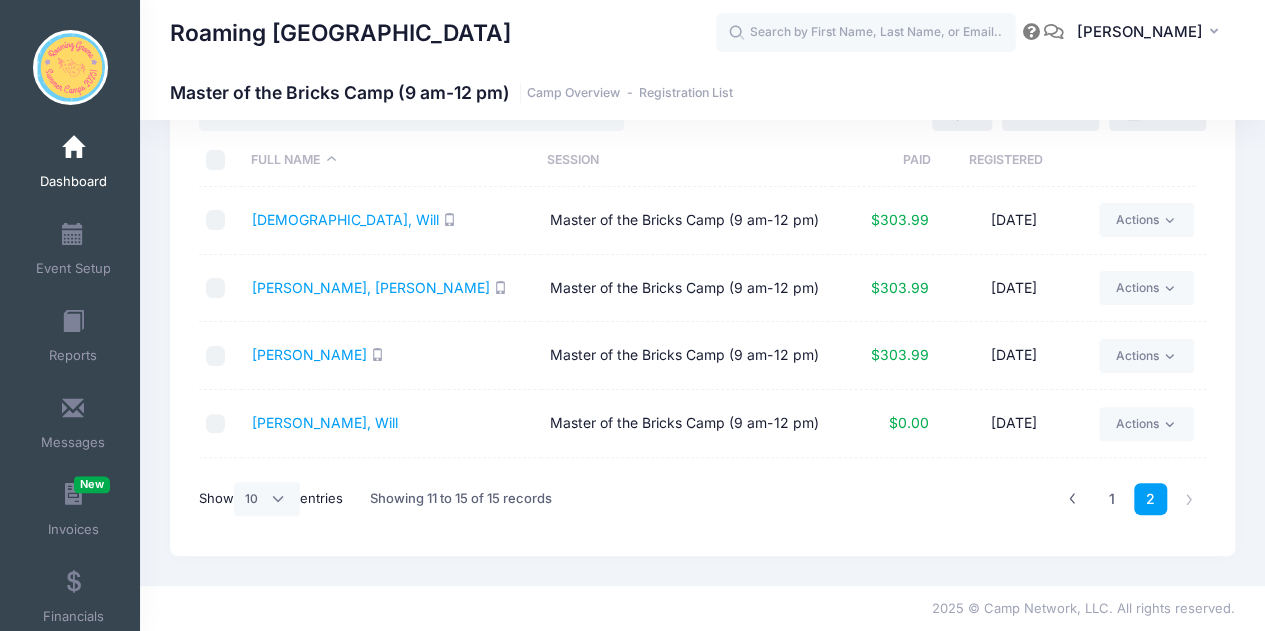 scroll, scrollTop: 55, scrollLeft: 0, axis: vertical 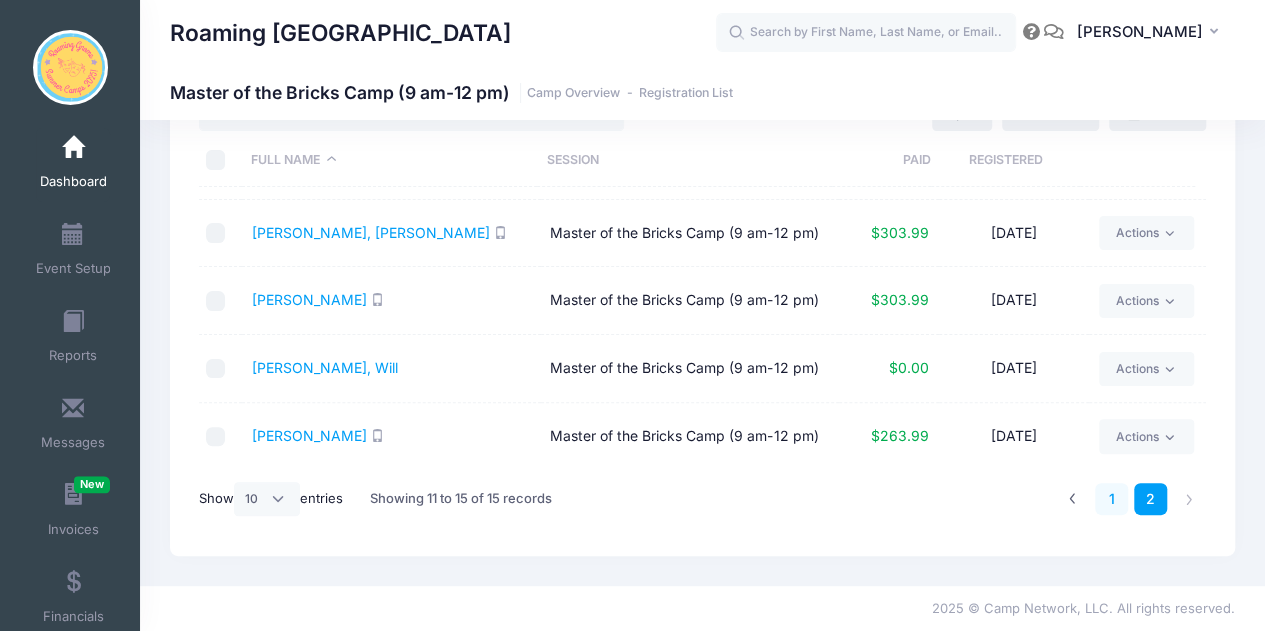 click on "1" at bounding box center [1111, 499] 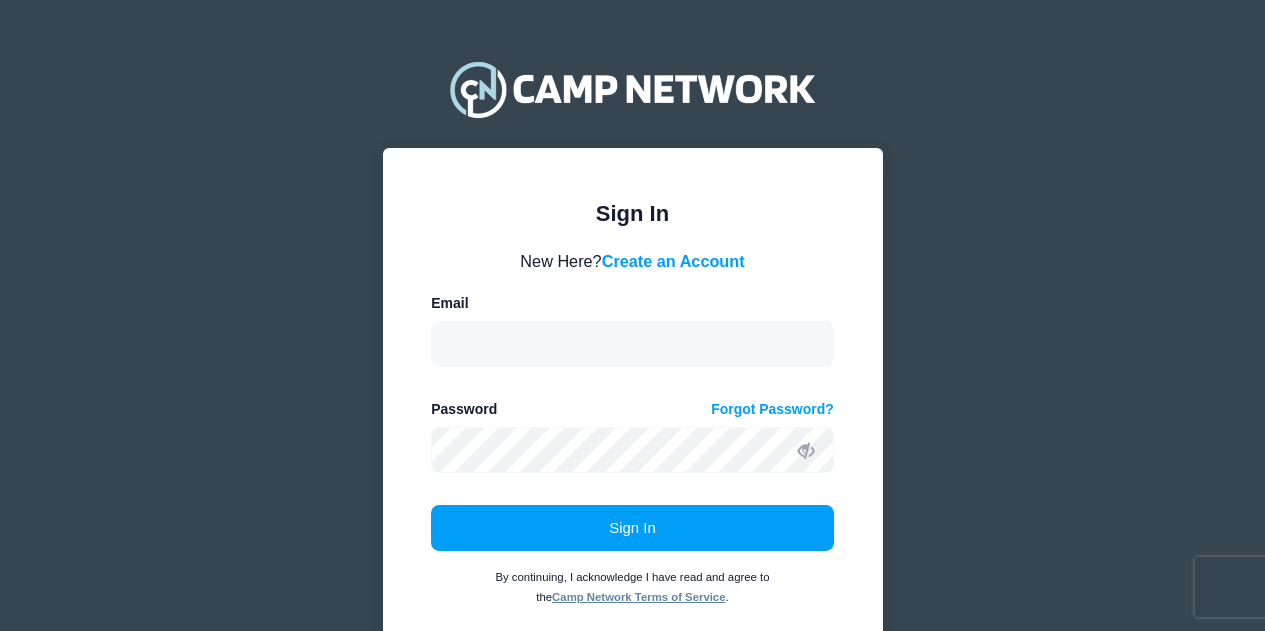 scroll, scrollTop: 0, scrollLeft: 0, axis: both 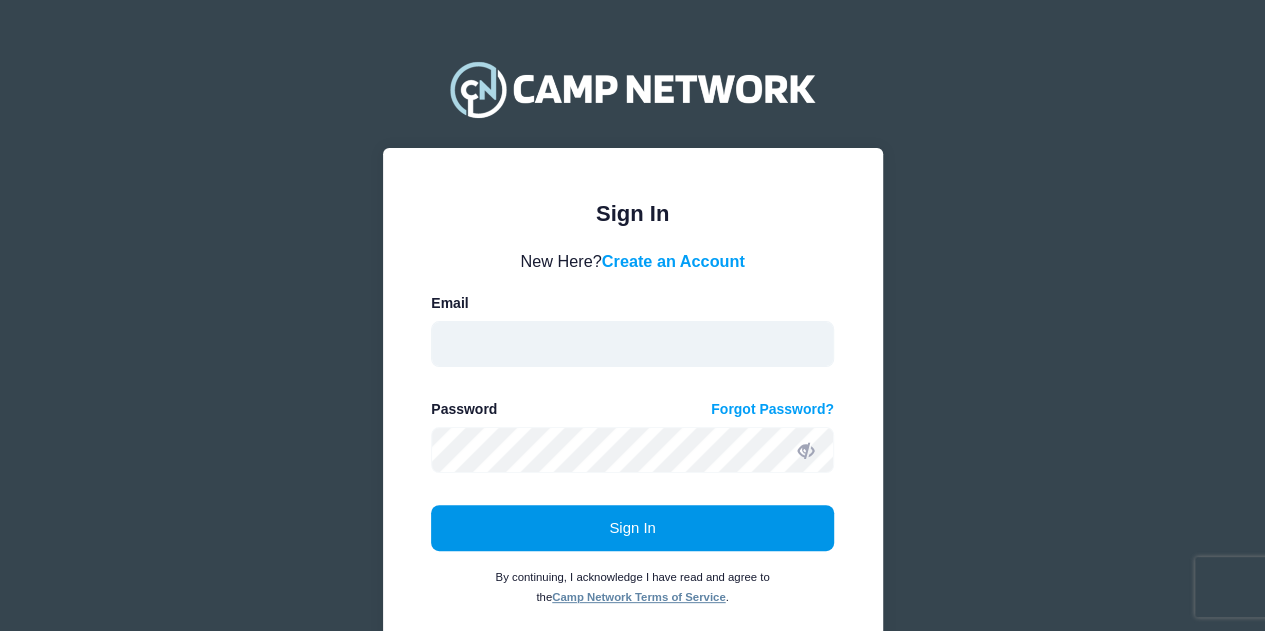 type on "[EMAIL_ADDRESS][DOMAIN_NAME]" 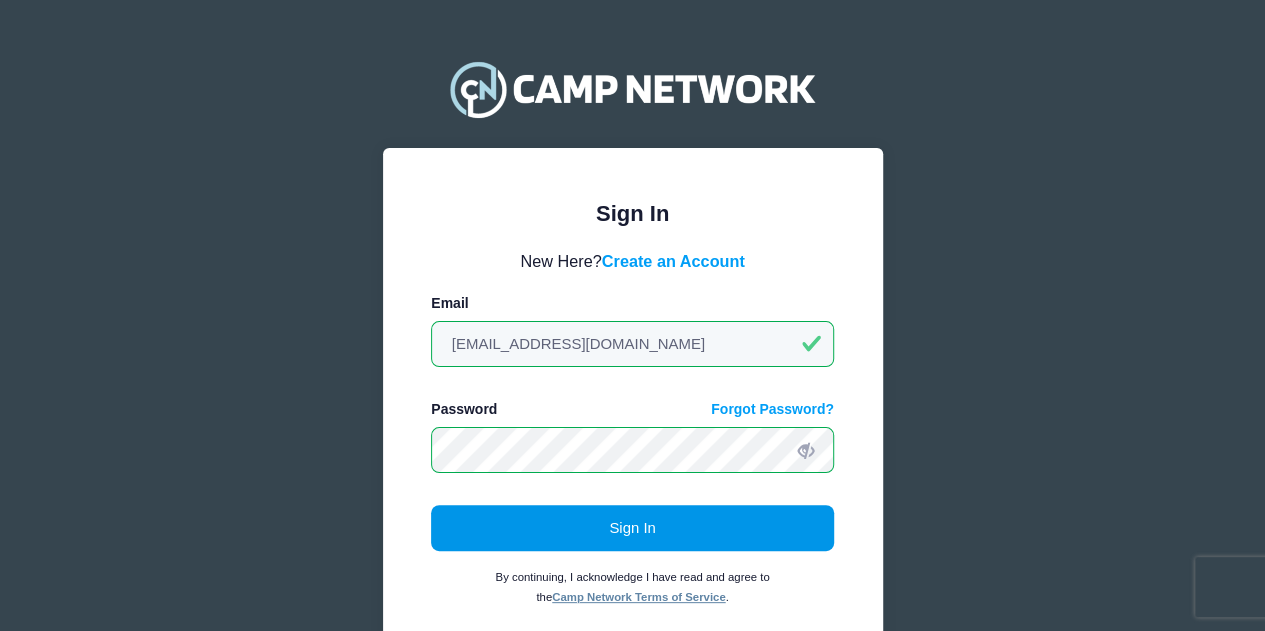 click on "Sign In" at bounding box center (632, 528) 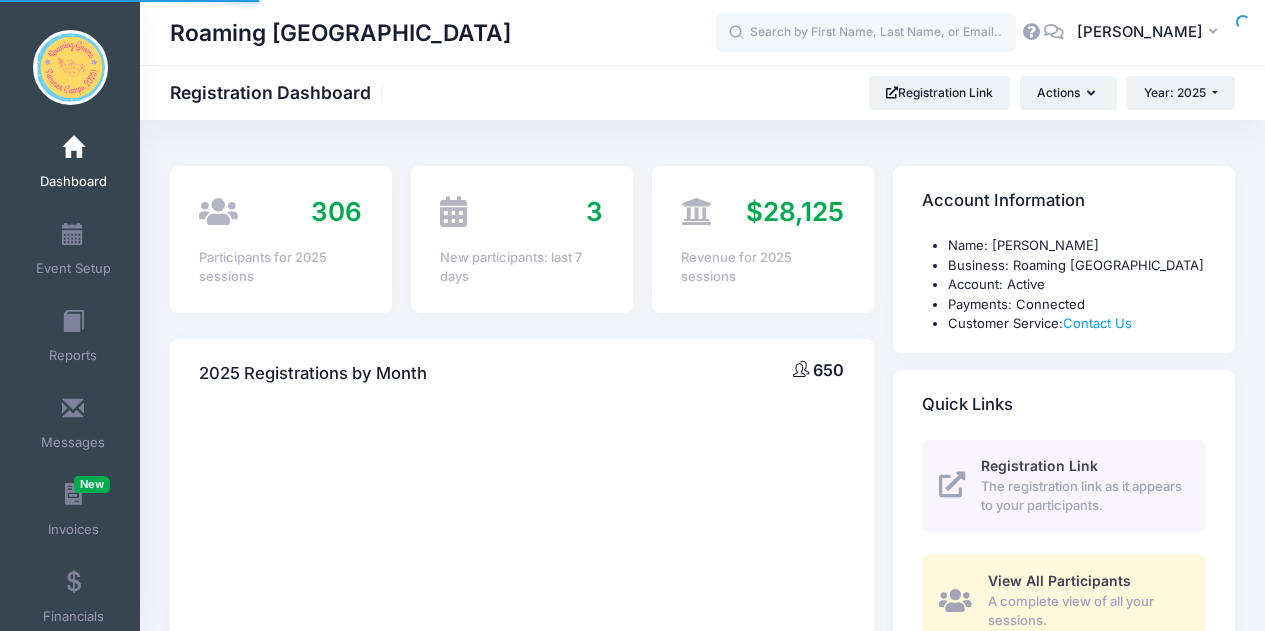 scroll, scrollTop: 0, scrollLeft: 0, axis: both 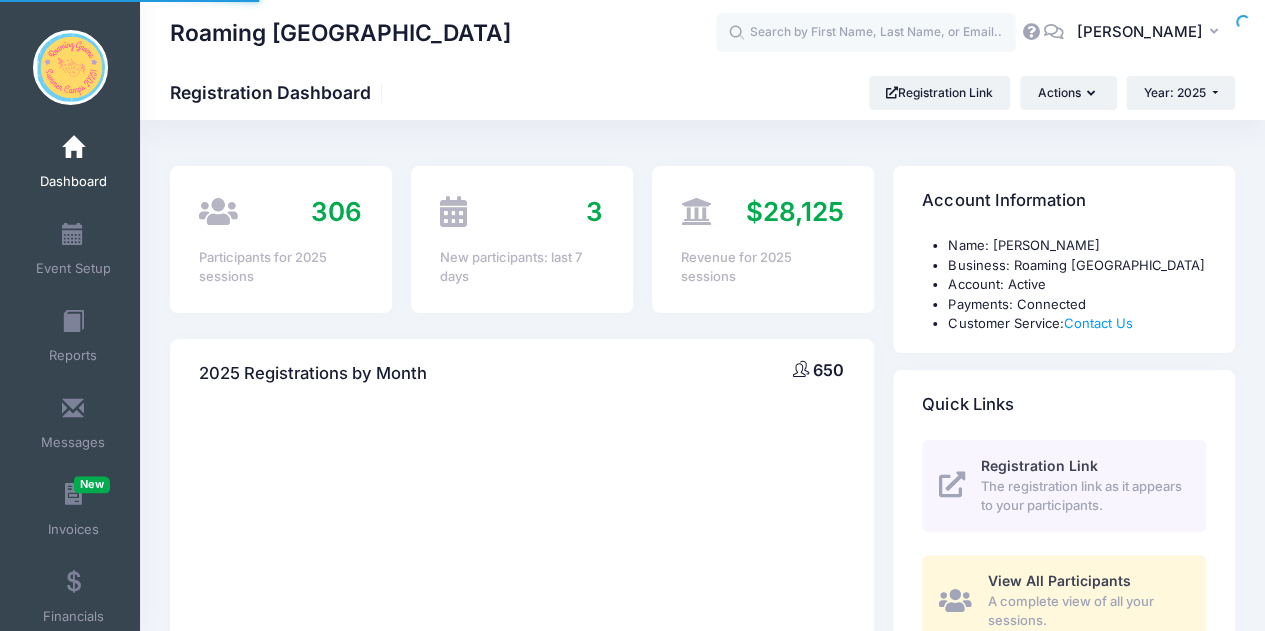 select 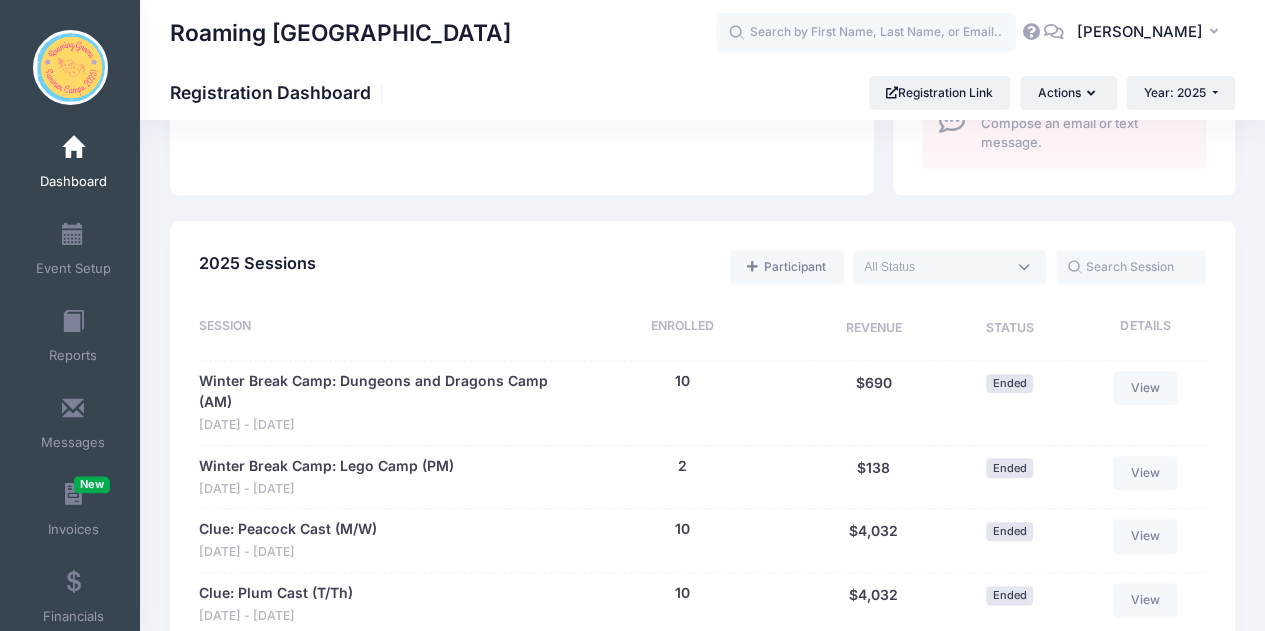 scroll, scrollTop: 853, scrollLeft: 0, axis: vertical 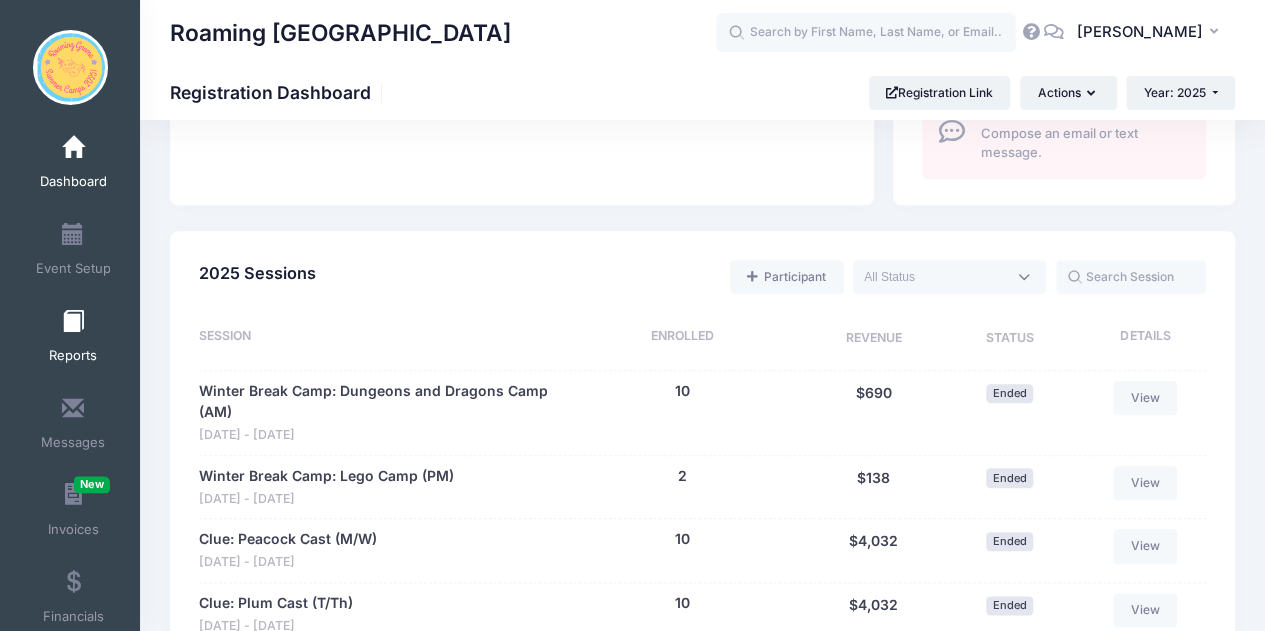 click on "Reports" at bounding box center (73, 339) 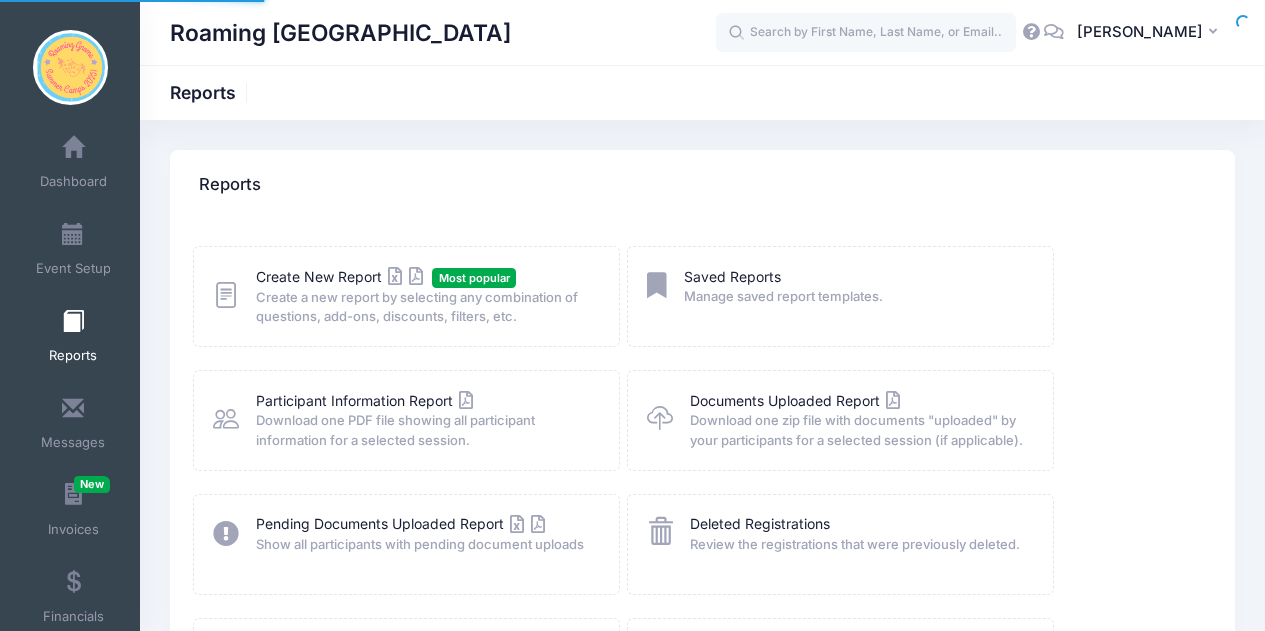 scroll, scrollTop: 0, scrollLeft: 0, axis: both 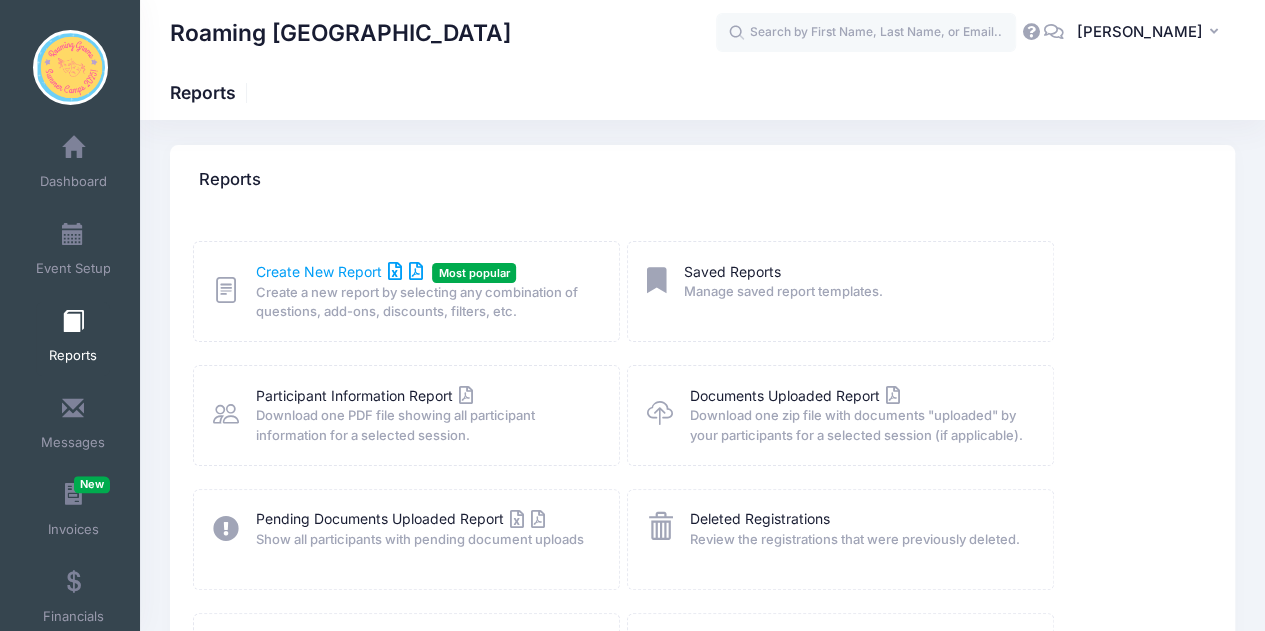 click on "Create New Report" at bounding box center [339, 271] 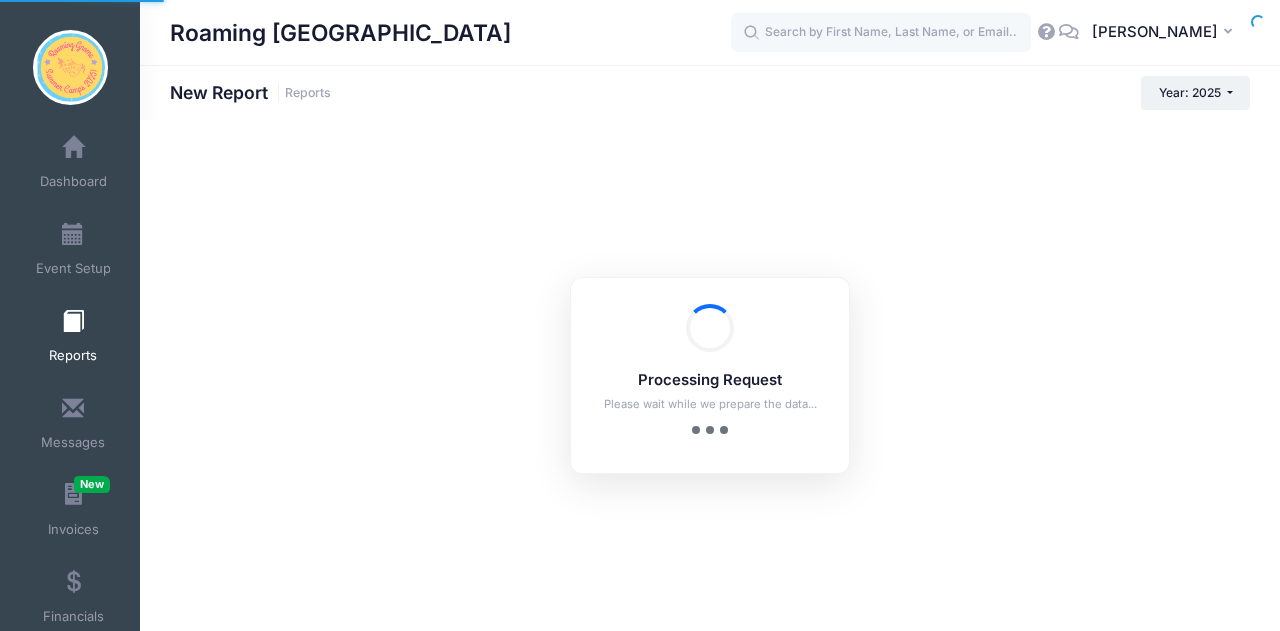 scroll, scrollTop: 0, scrollLeft: 0, axis: both 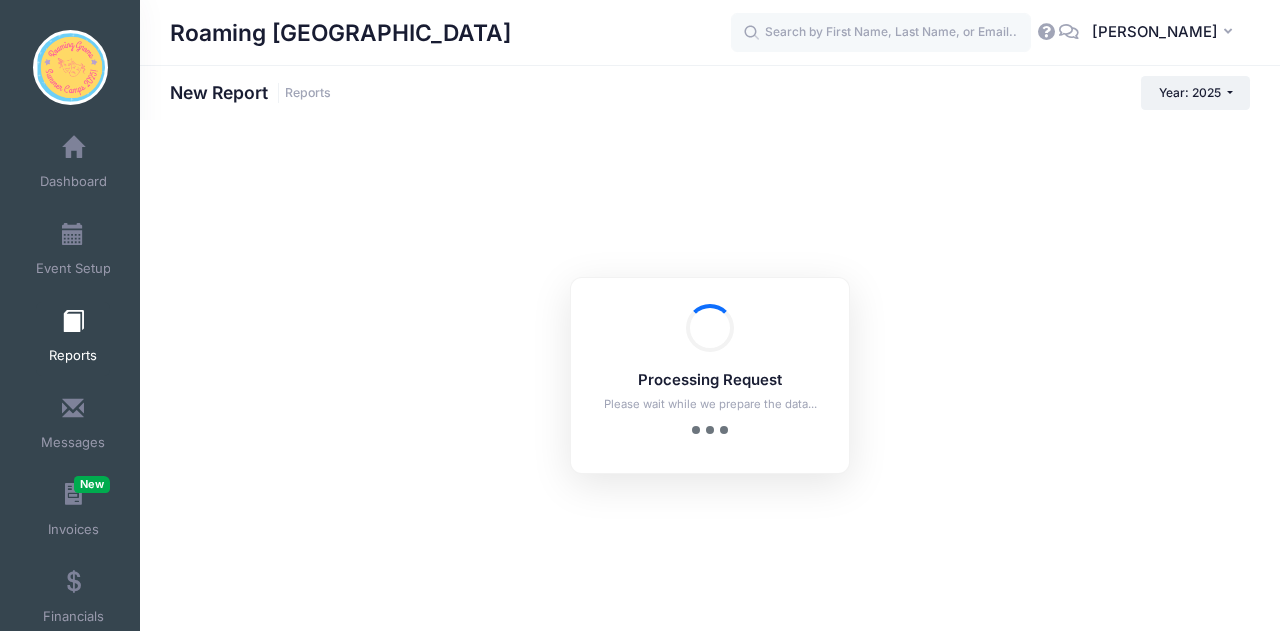 checkbox on "true" 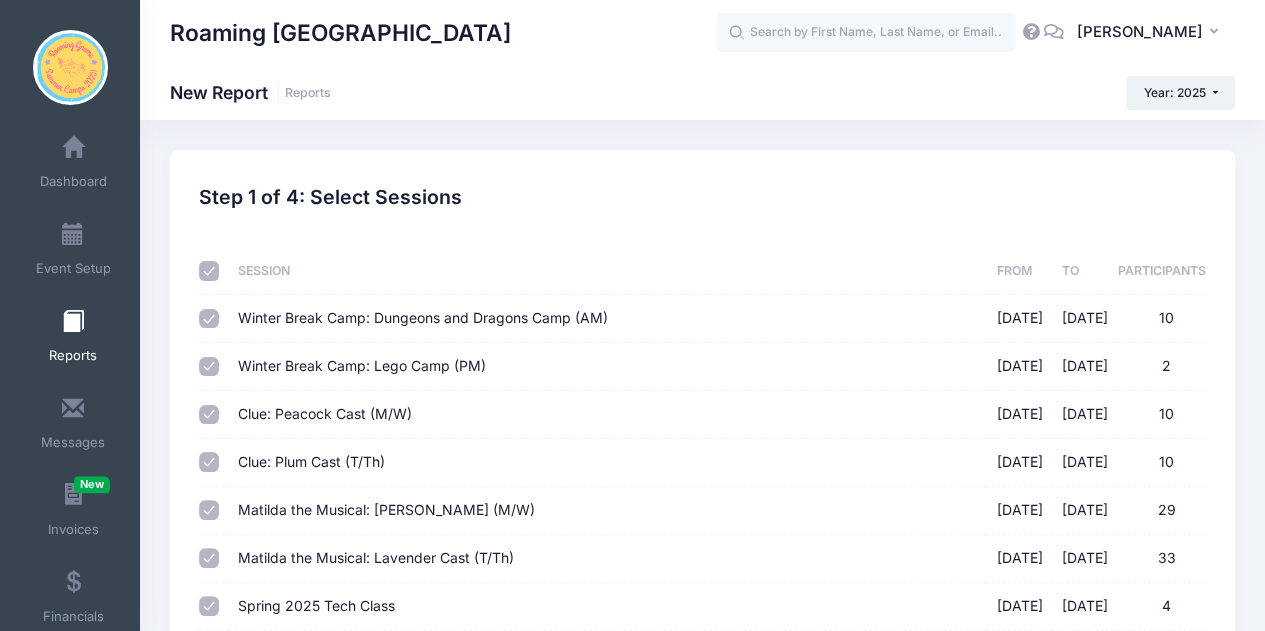 click at bounding box center [213, 271] 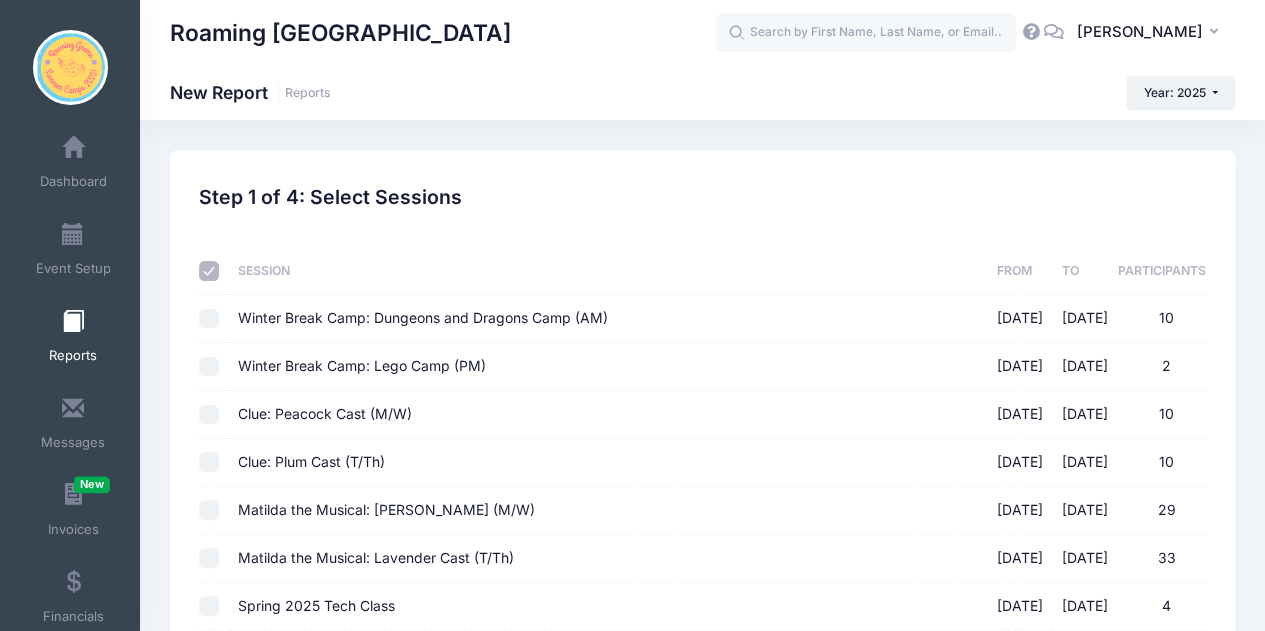 checkbox on "false" 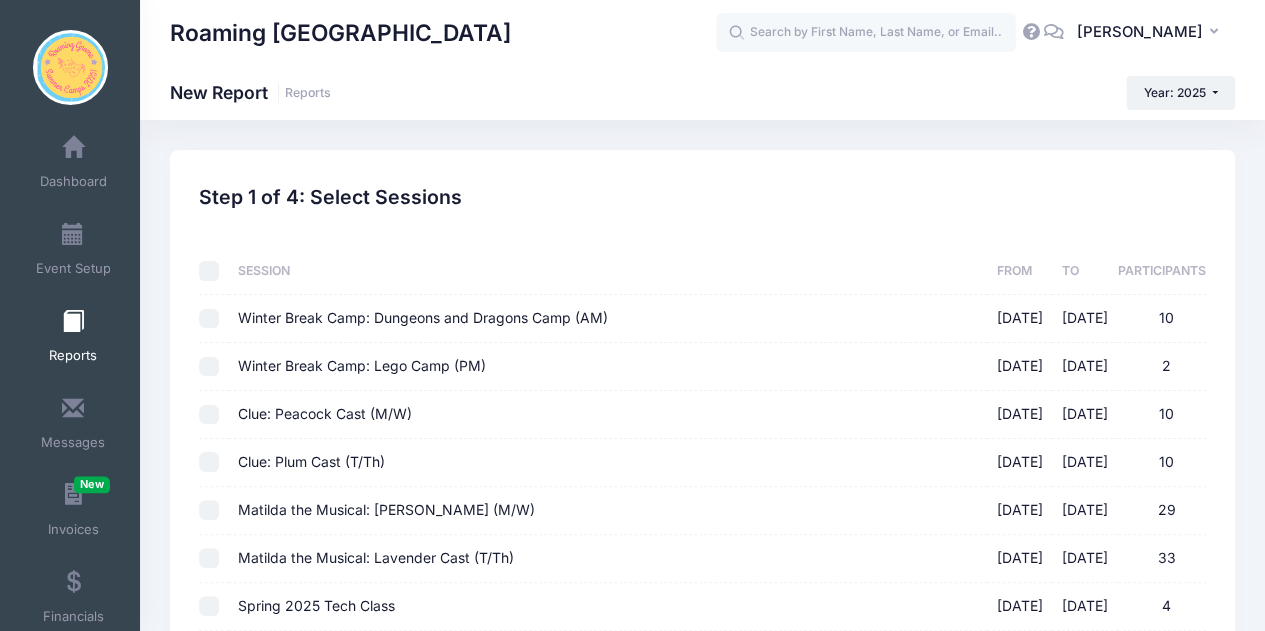 checkbox on "false" 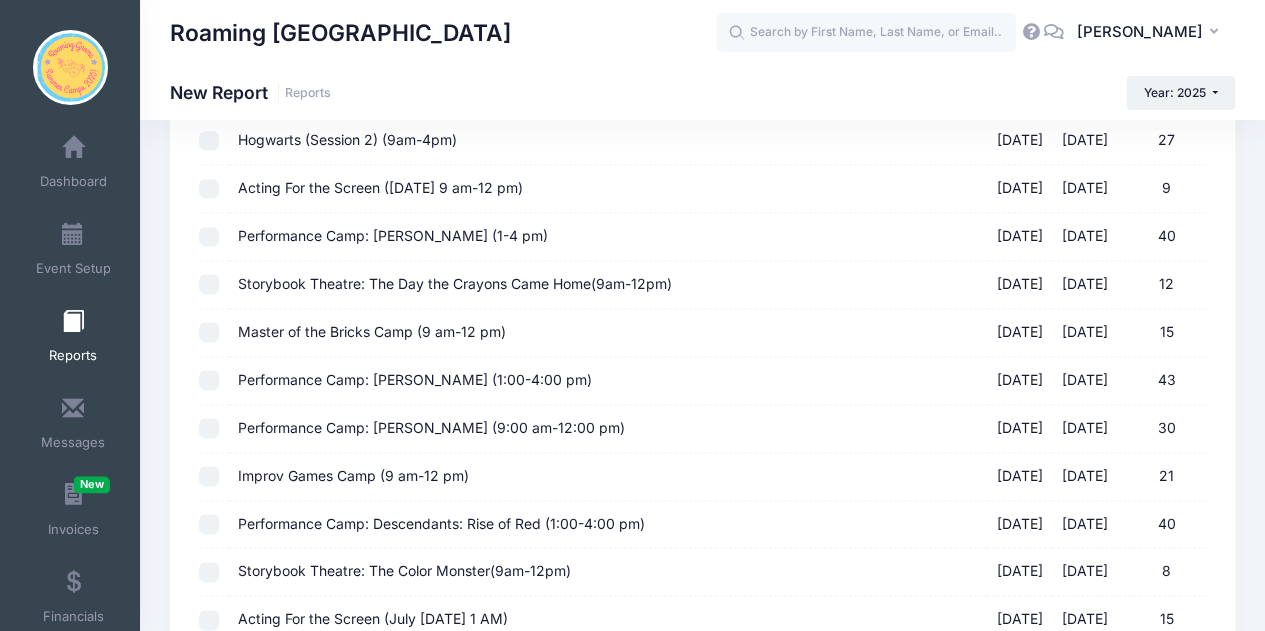 scroll, scrollTop: 1187, scrollLeft: 0, axis: vertical 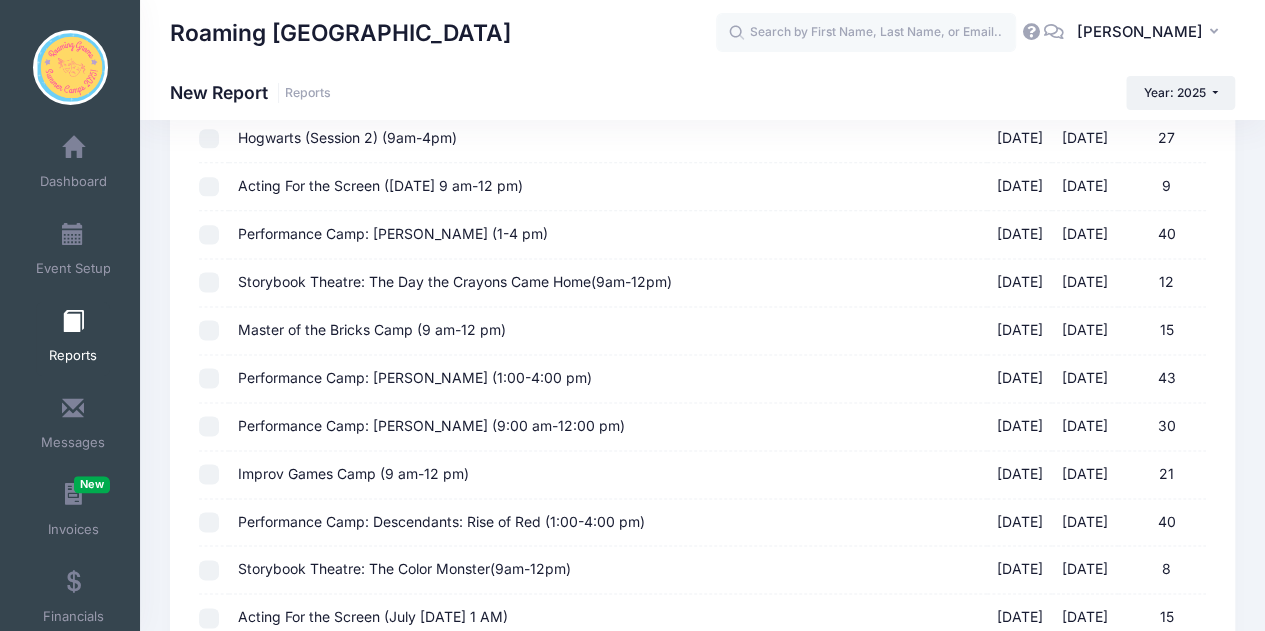 click on "Master of the Bricks Camp (9 am-12 pm) [DATE] - [DATE]  15" at bounding box center (209, 330) 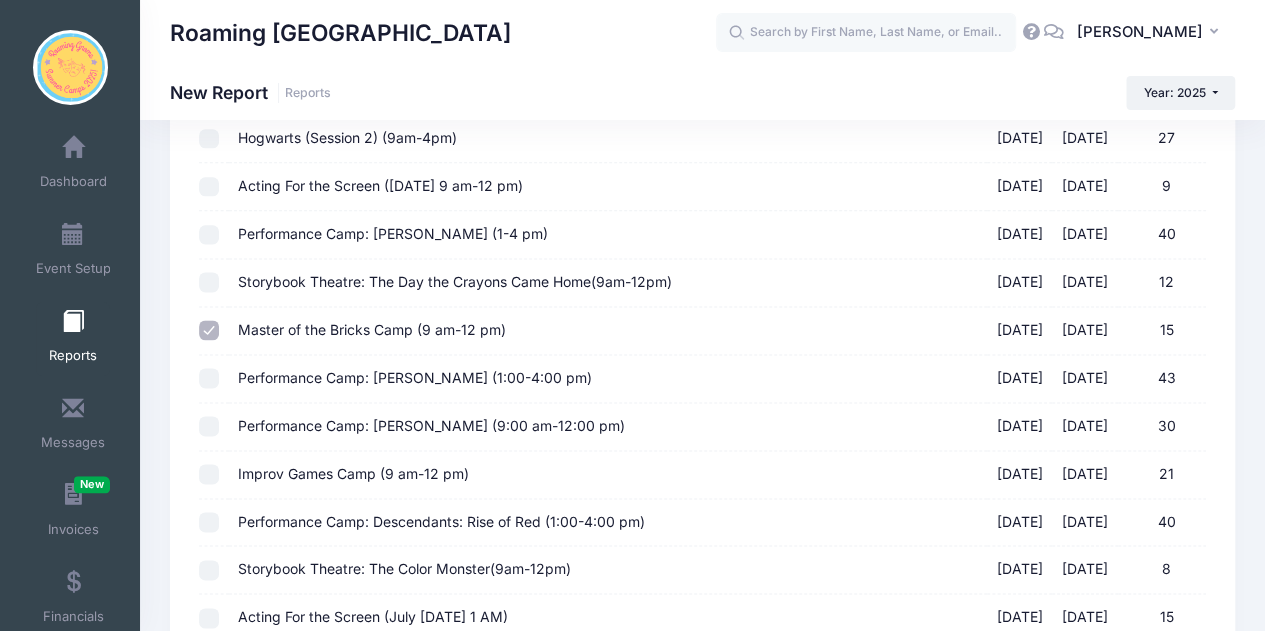 click on "Sessions
Session From To Participants
Winter Break Camp: Dungeons and Dragons Camp (AM) [DATE] - [DATE]  10 [DATE] [DATE] 10
Winter Break Camp: Lego Camp (PM) [DATE] - [DATE]  2 [DATE] [DATE] 2
Clue: Peacock Cast (M/W) [DATE] - [DATE]  10 [DATE] [DATE] 10
Clue: Plum Cast (T/Th) [DATE] - [DATE]  10 [DATE] [DATE] 10
Matilda the Musical: [PERSON_NAME] (M/W) [DATE] - [DATE]  29 [DATE] [DATE] 29
[DATE] - [DATE]  33 4" at bounding box center [703, 266] 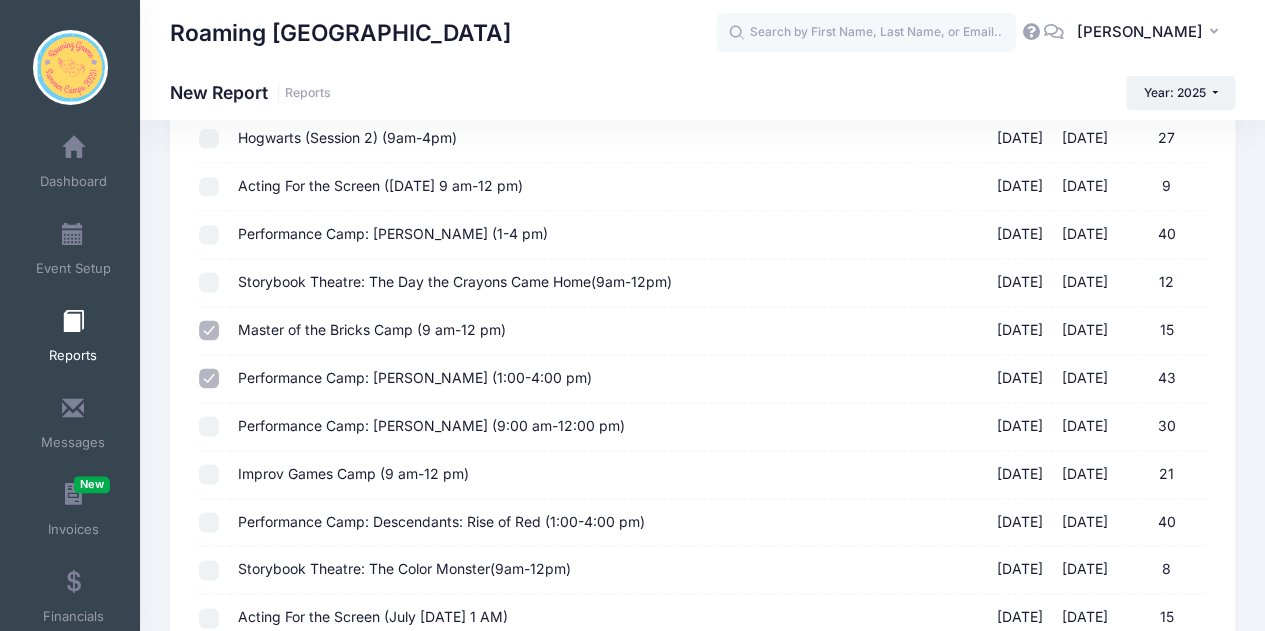 click at bounding box center [213, 427] 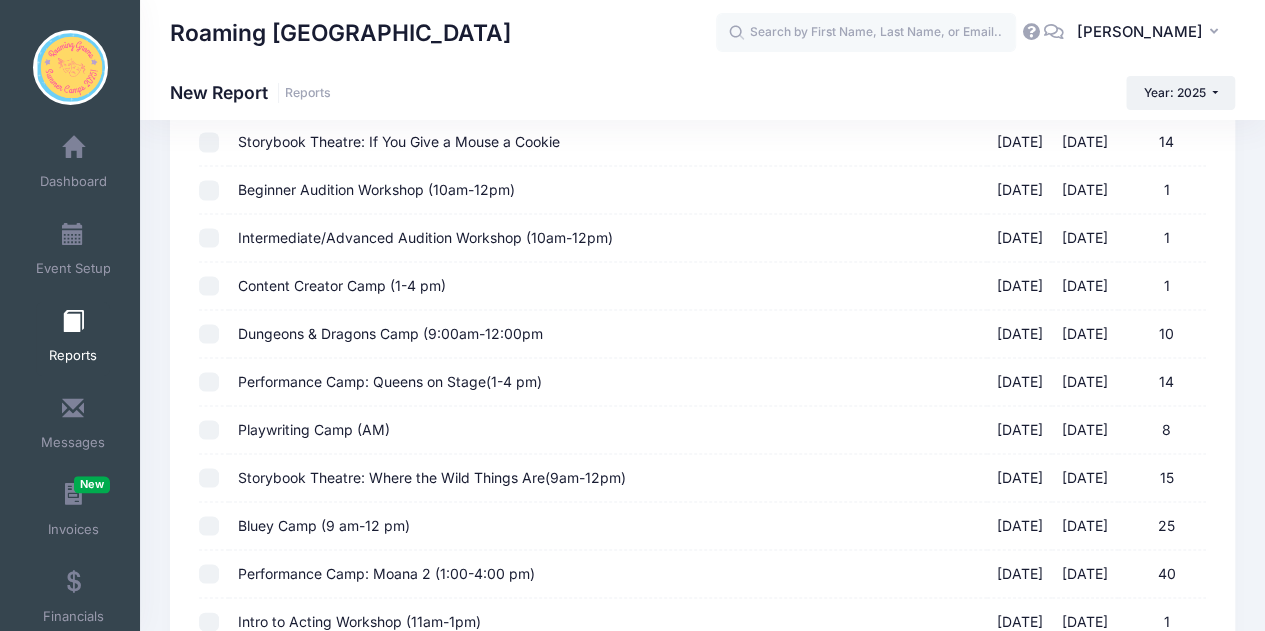 scroll, scrollTop: 2198, scrollLeft: 0, axis: vertical 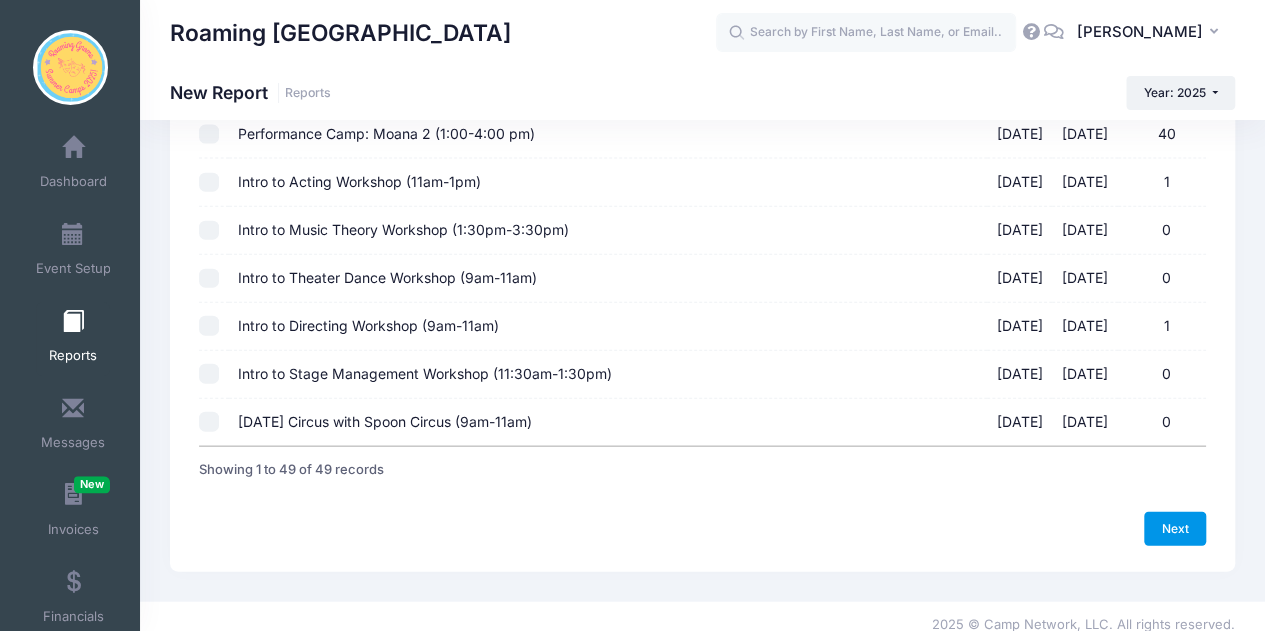 click on "Next" at bounding box center [1175, 529] 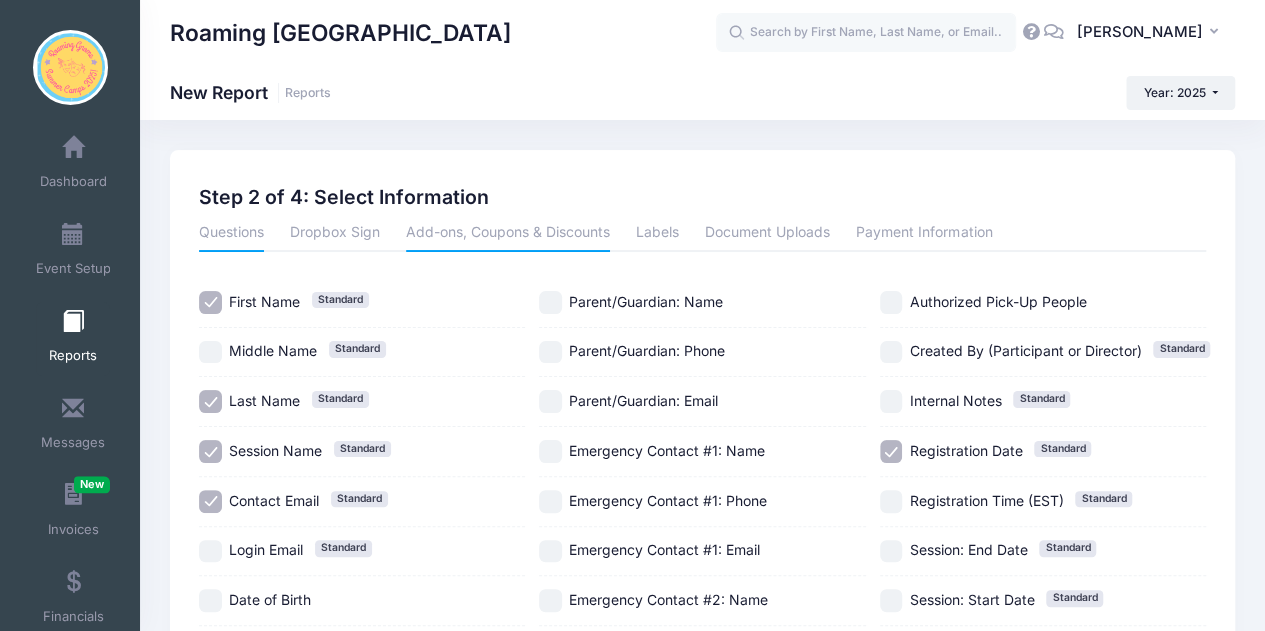 scroll, scrollTop: 104, scrollLeft: 0, axis: vertical 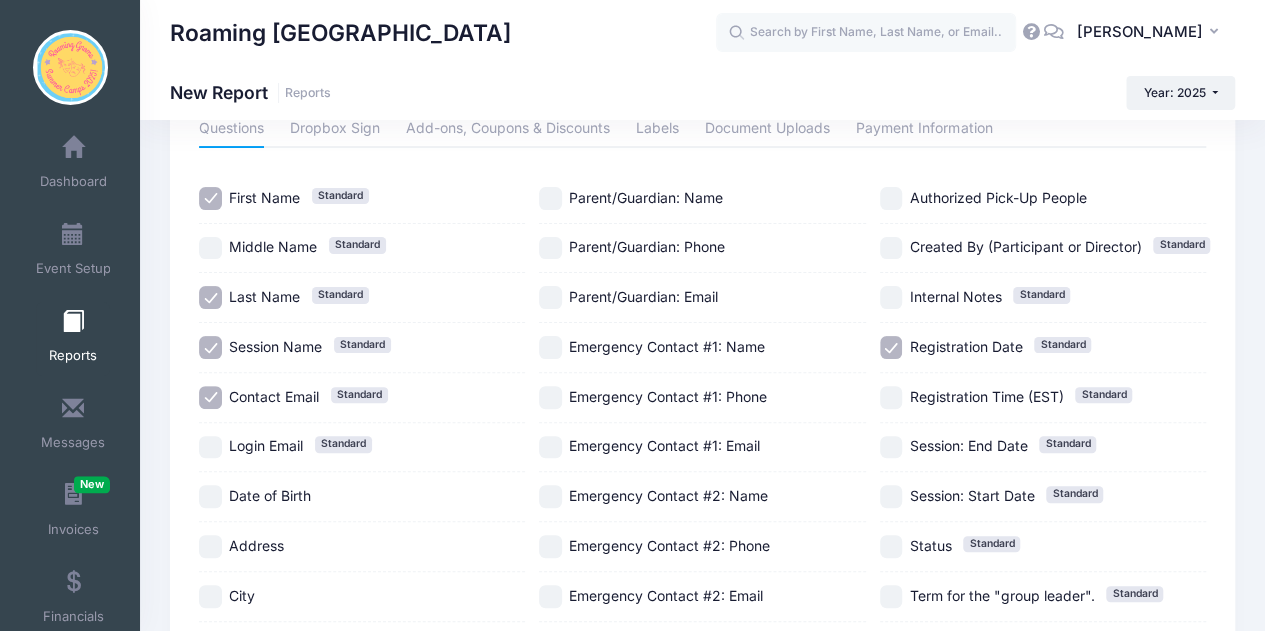 click on "Contact Email Standard" at bounding box center (210, 397) 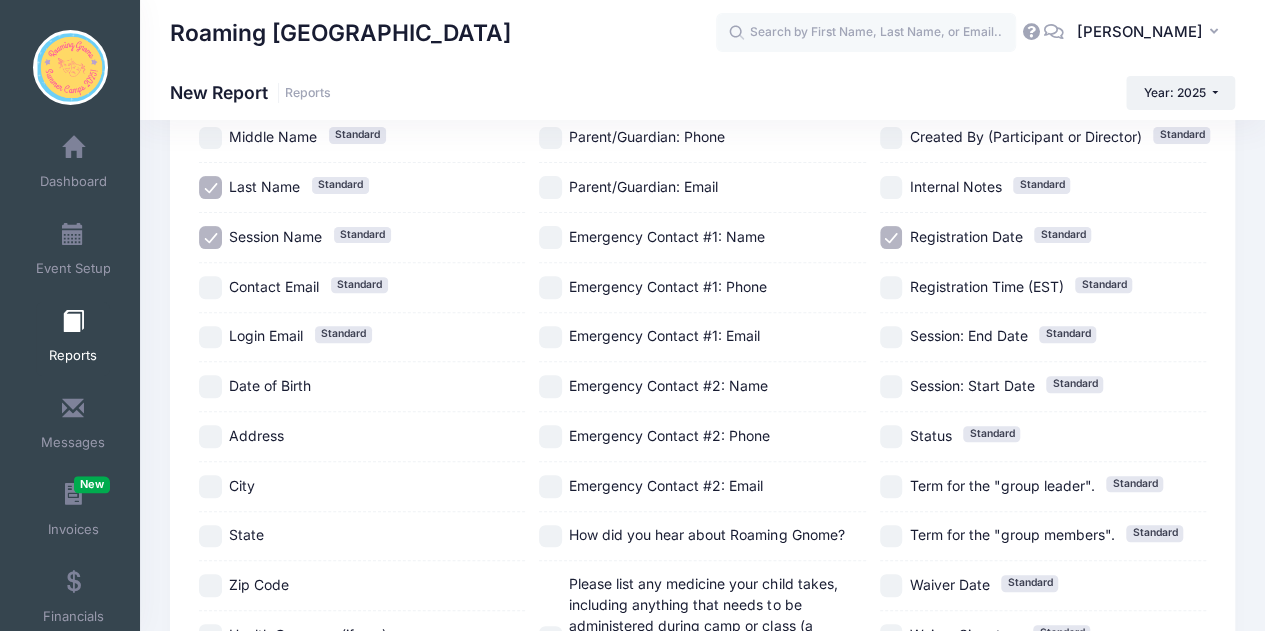 scroll, scrollTop: 80, scrollLeft: 0, axis: vertical 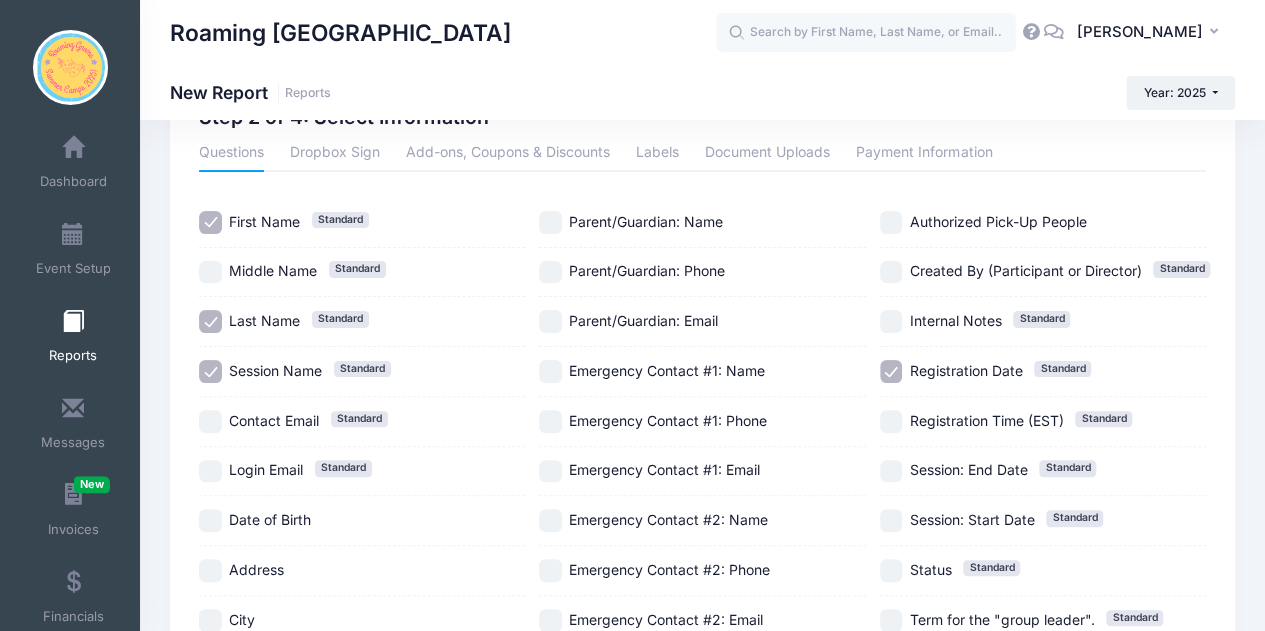 click on "Parent/Guardian: Phone" at bounding box center [550, 272] 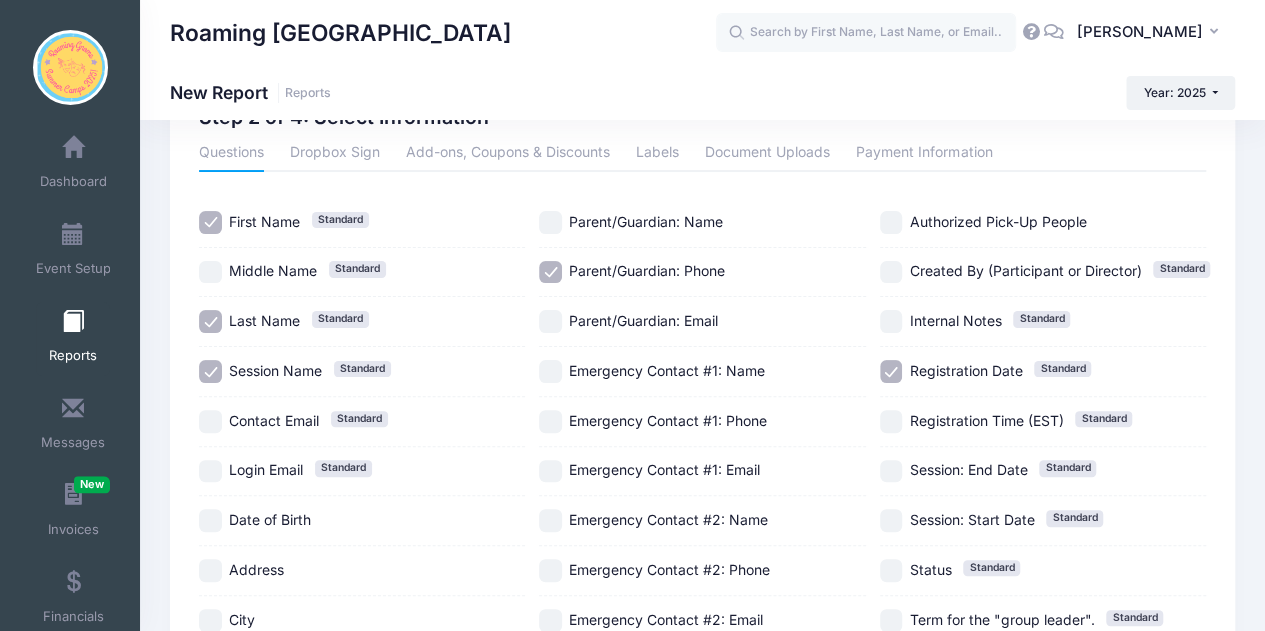 click on "Authorized Pick-Up People" at bounding box center [891, 222] 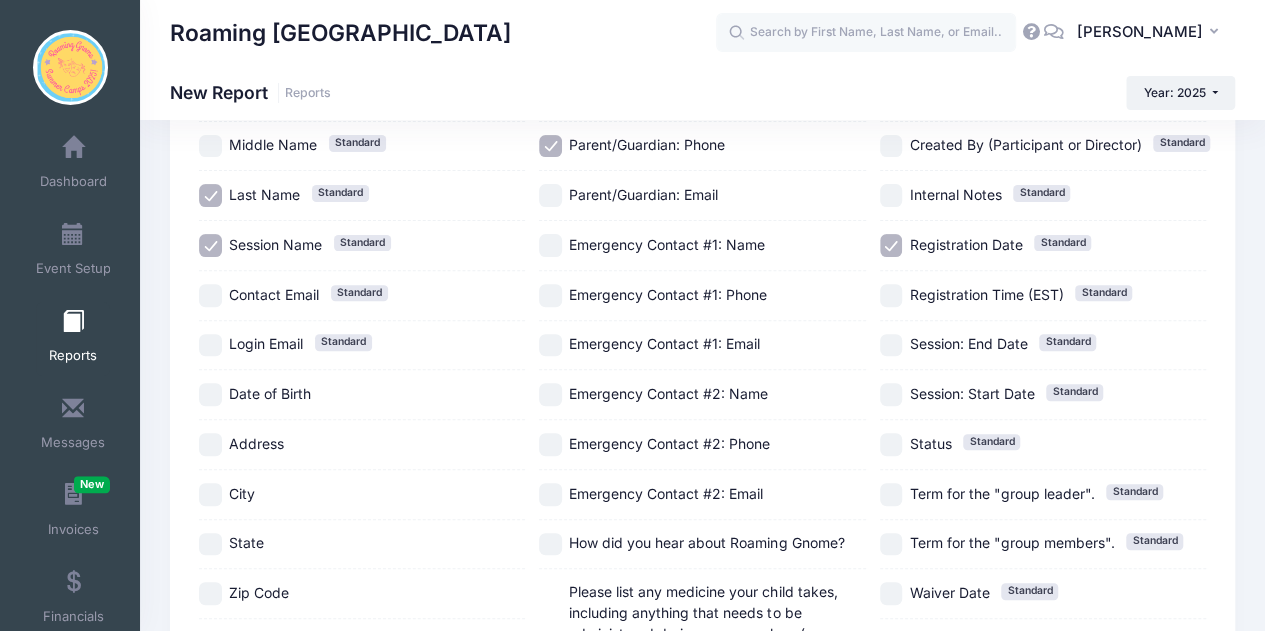scroll, scrollTop: 208, scrollLeft: 0, axis: vertical 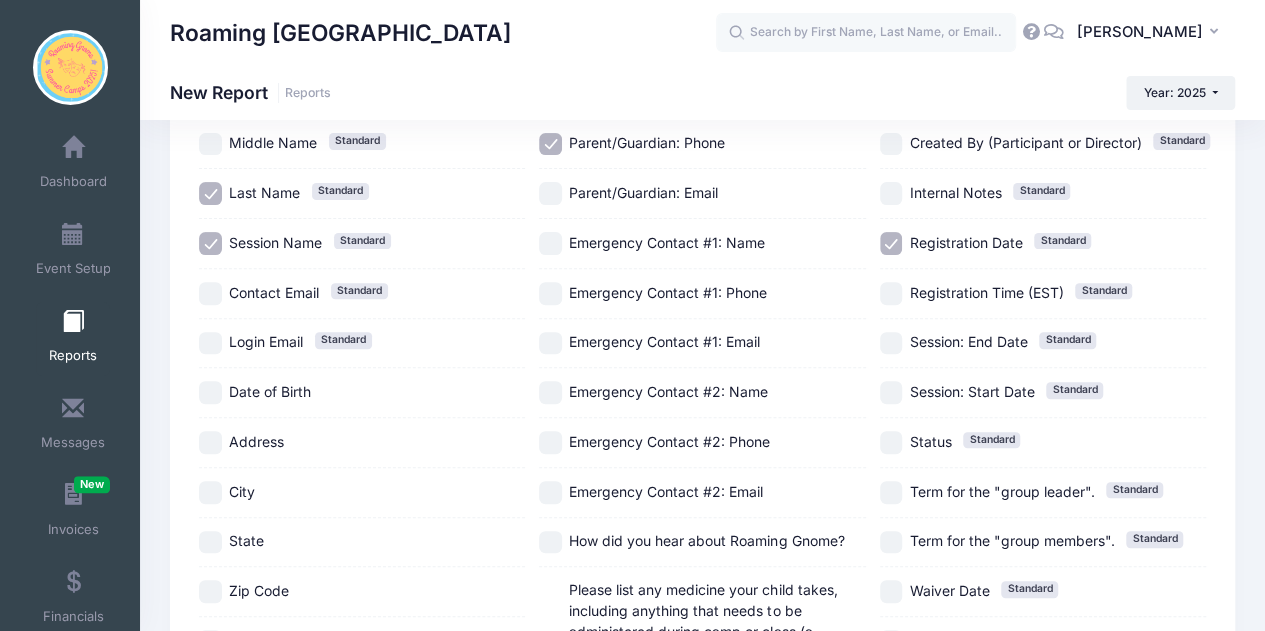 click on "Registration Date Standard" at bounding box center [891, 243] 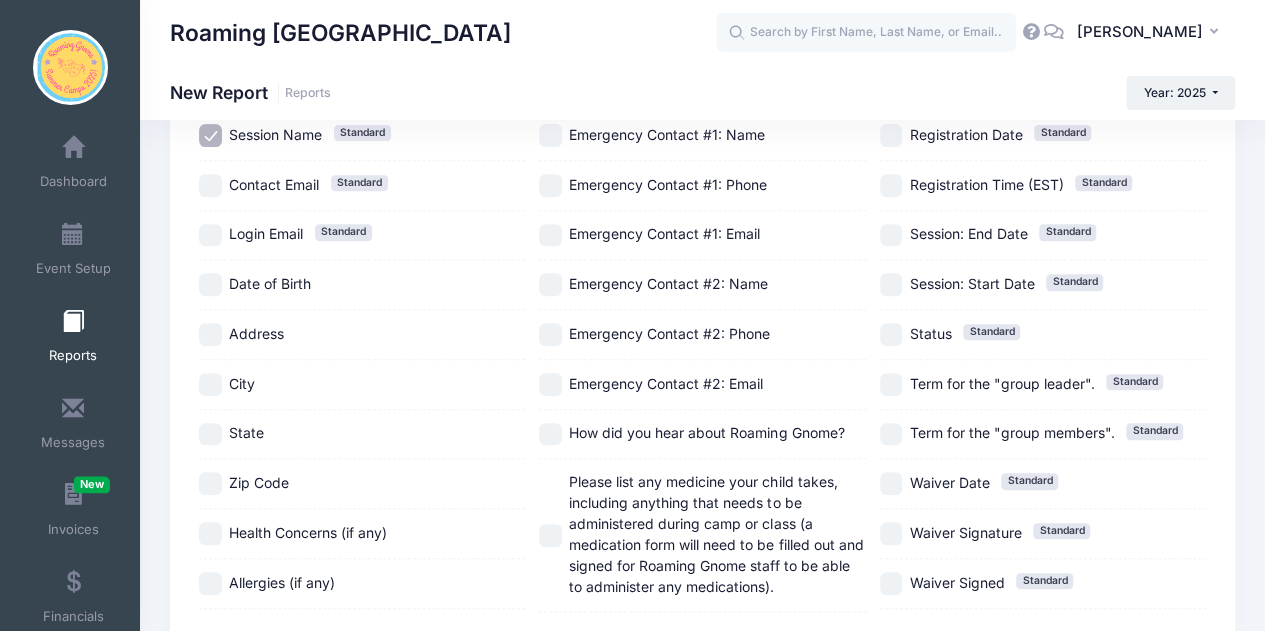 scroll, scrollTop: 8, scrollLeft: 0, axis: vertical 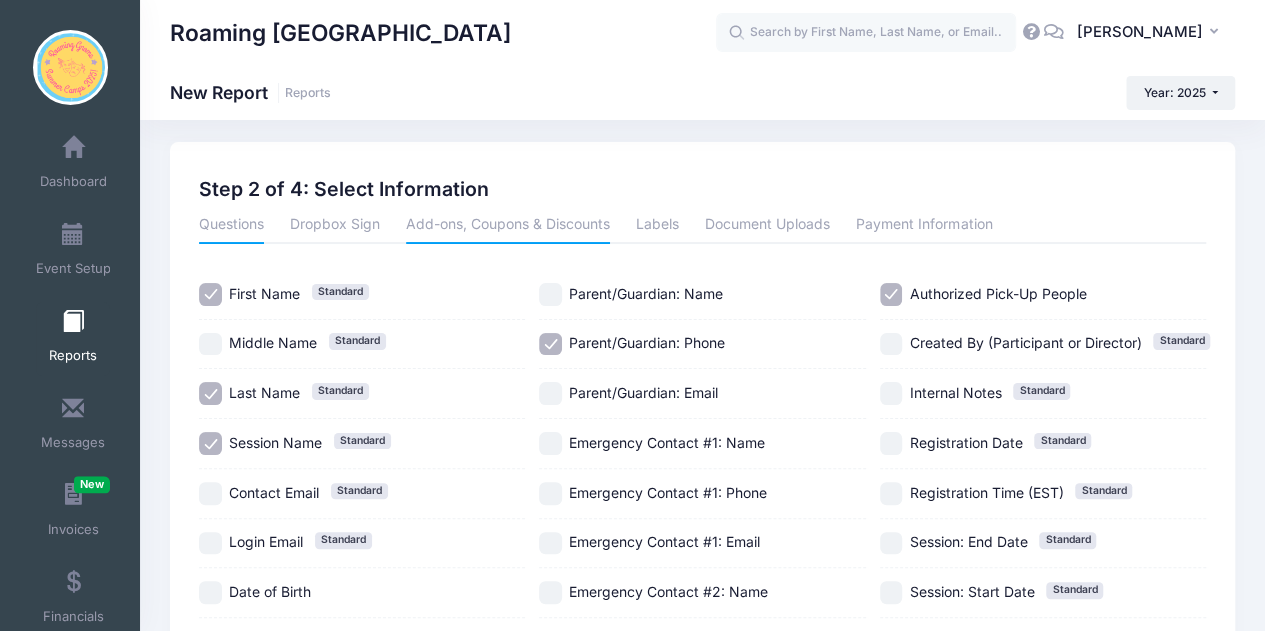click on "Add-ons, Coupons & Discounts" at bounding box center (508, 226) 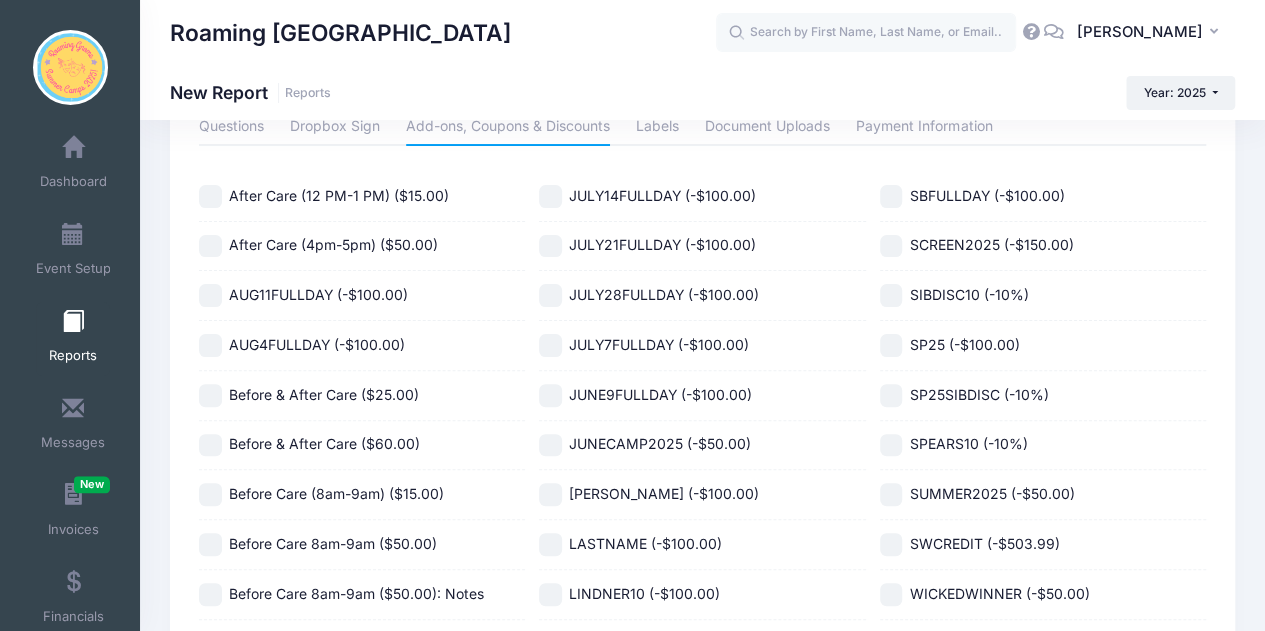 scroll, scrollTop: 108, scrollLeft: 0, axis: vertical 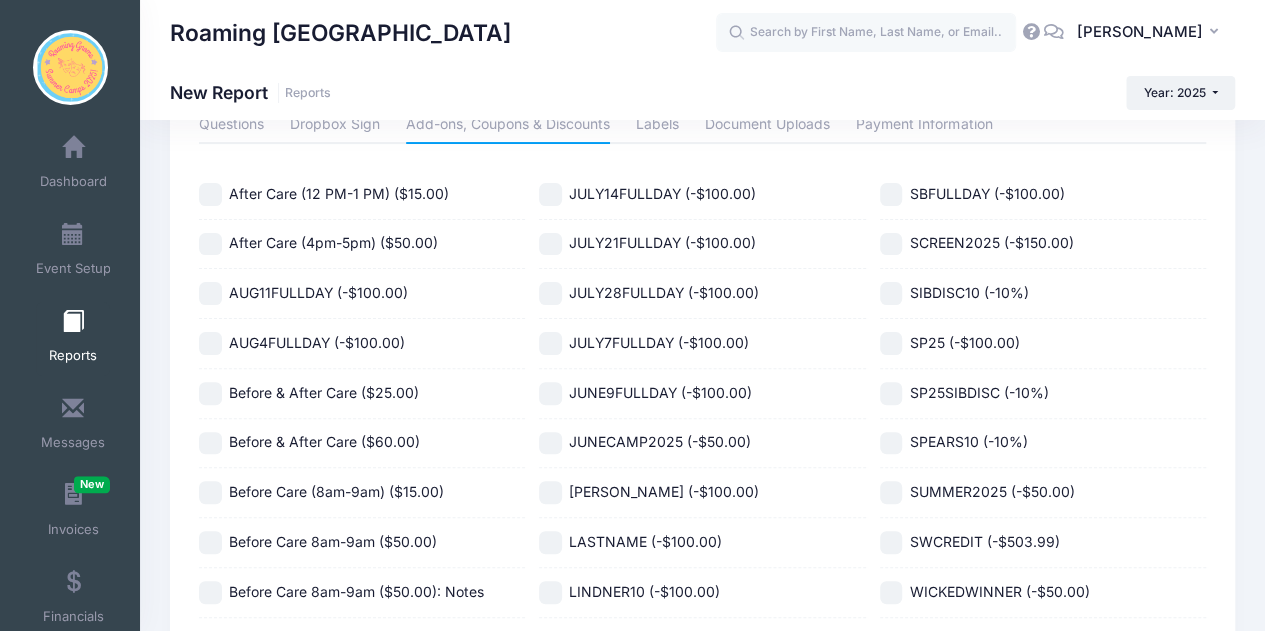 click on "After Care (12 PM-1 PM) ($15.00)" at bounding box center [210, 194] 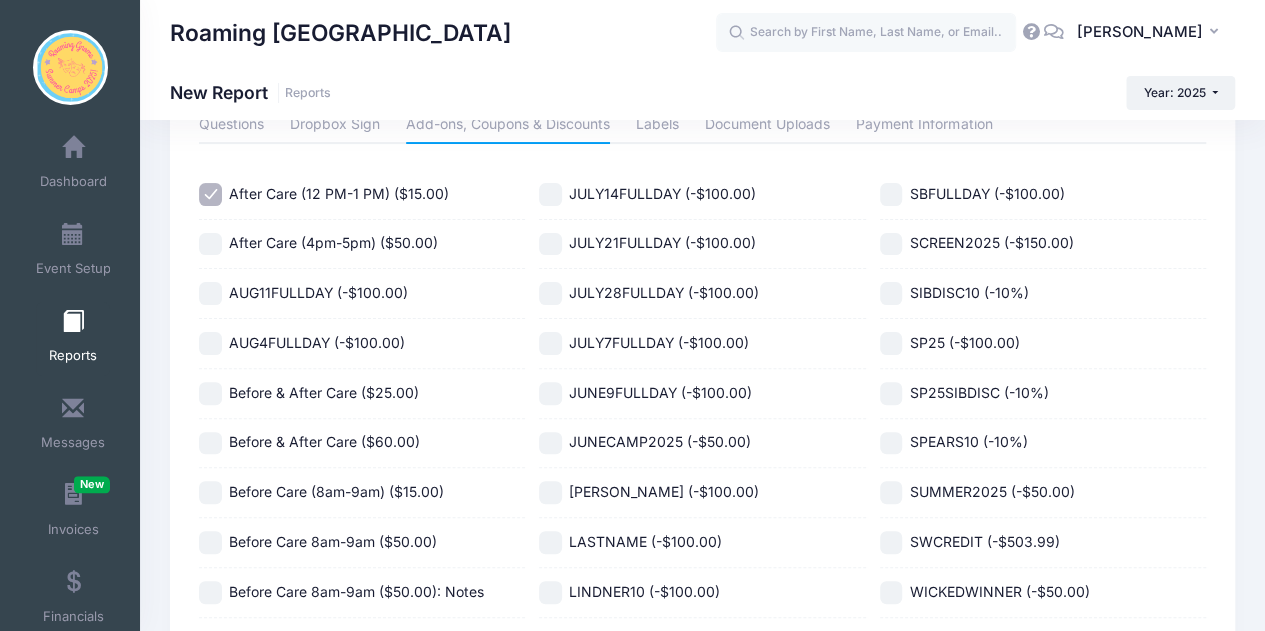 click on "After Care (4pm-5pm) ($50.00)" at bounding box center (210, 244) 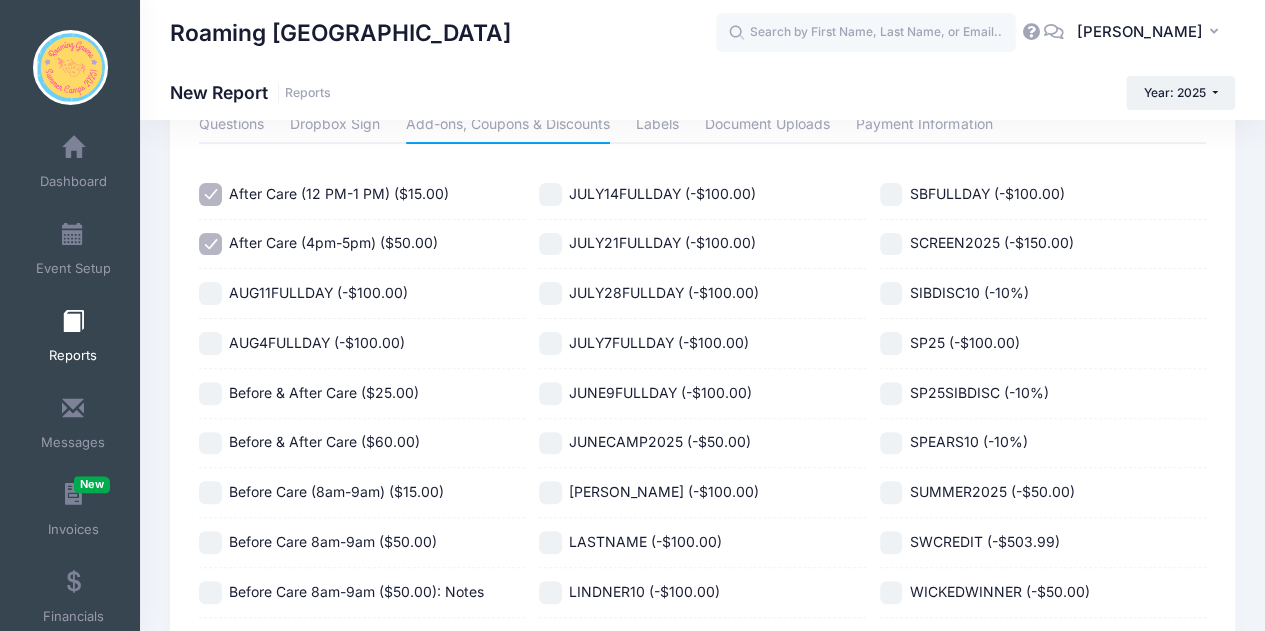 click on "AUG11FULLDAY (-$100.00)" at bounding box center [210, 293] 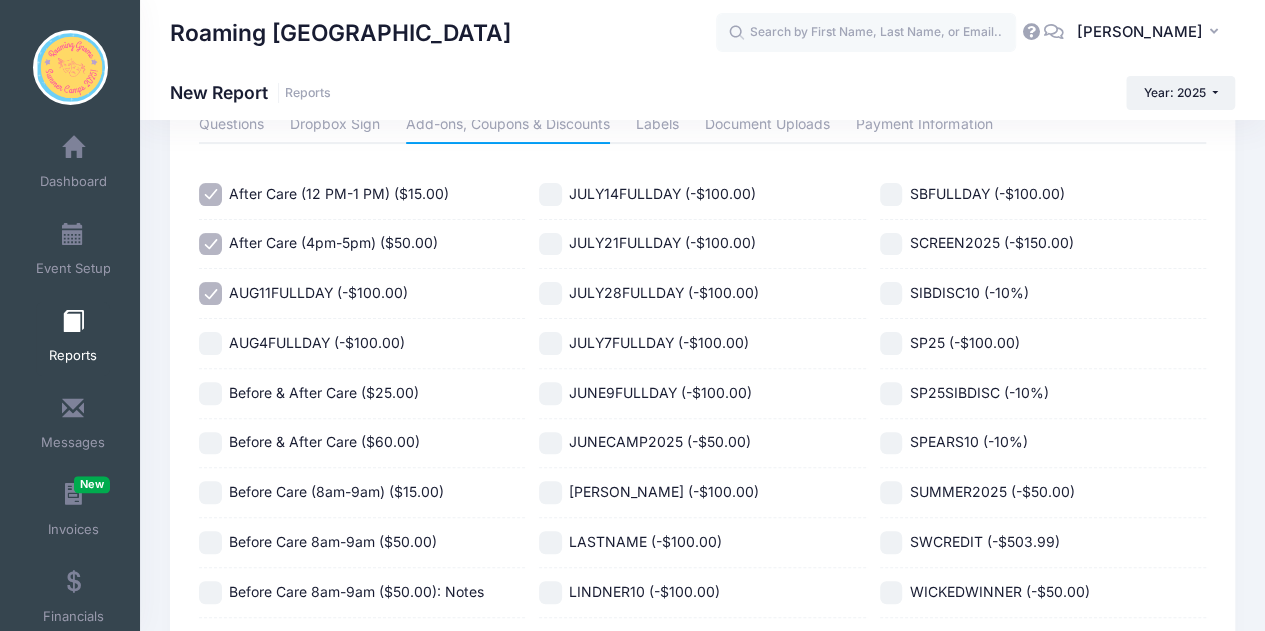 click on "AUG11FULLDAY (-$100.00)" at bounding box center (210, 293) 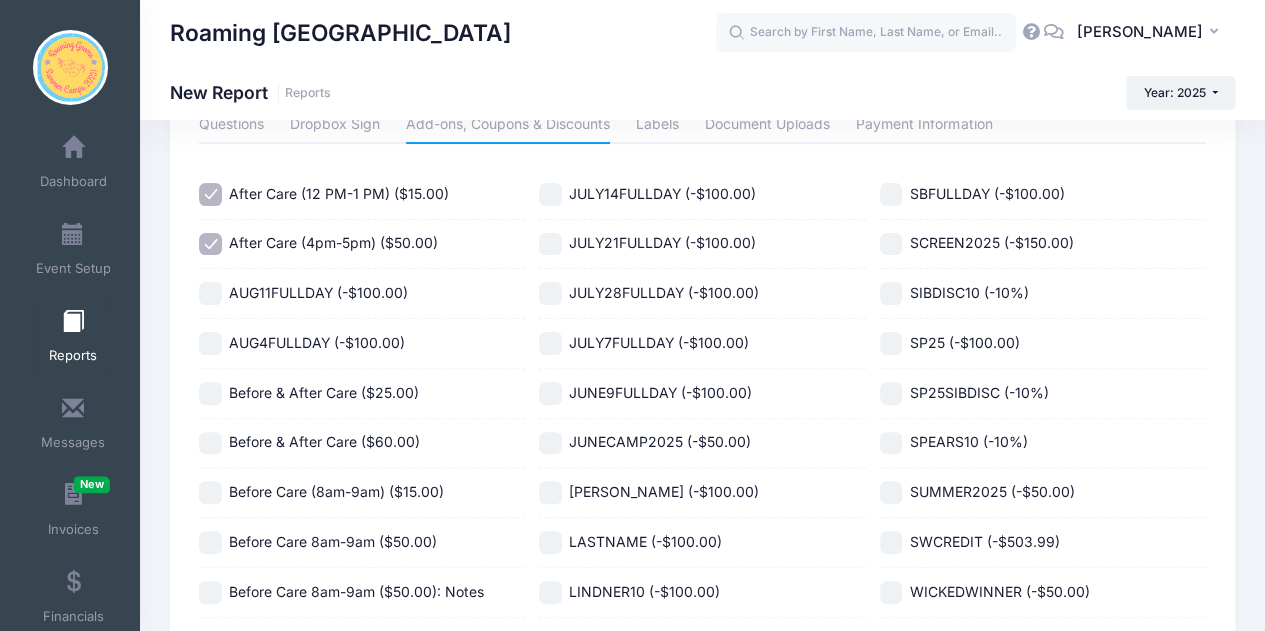 click on "Before & After Care ($25.00)" at bounding box center (210, 393) 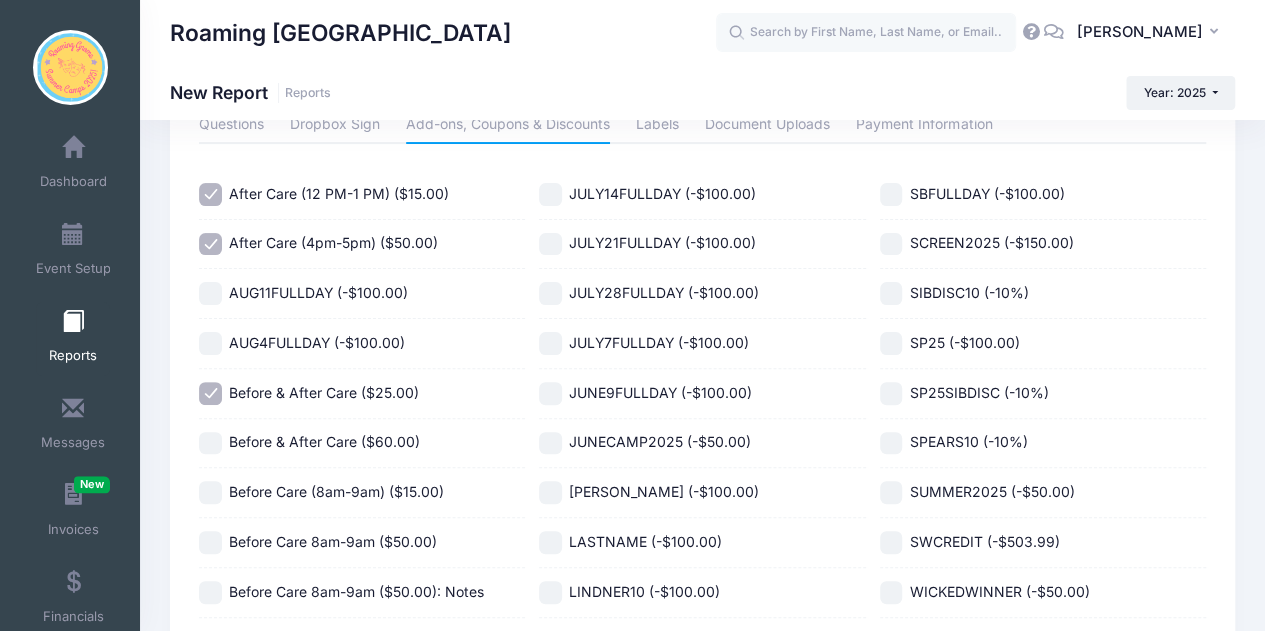 click on "Before & After Care ($60.00)" at bounding box center (210, 443) 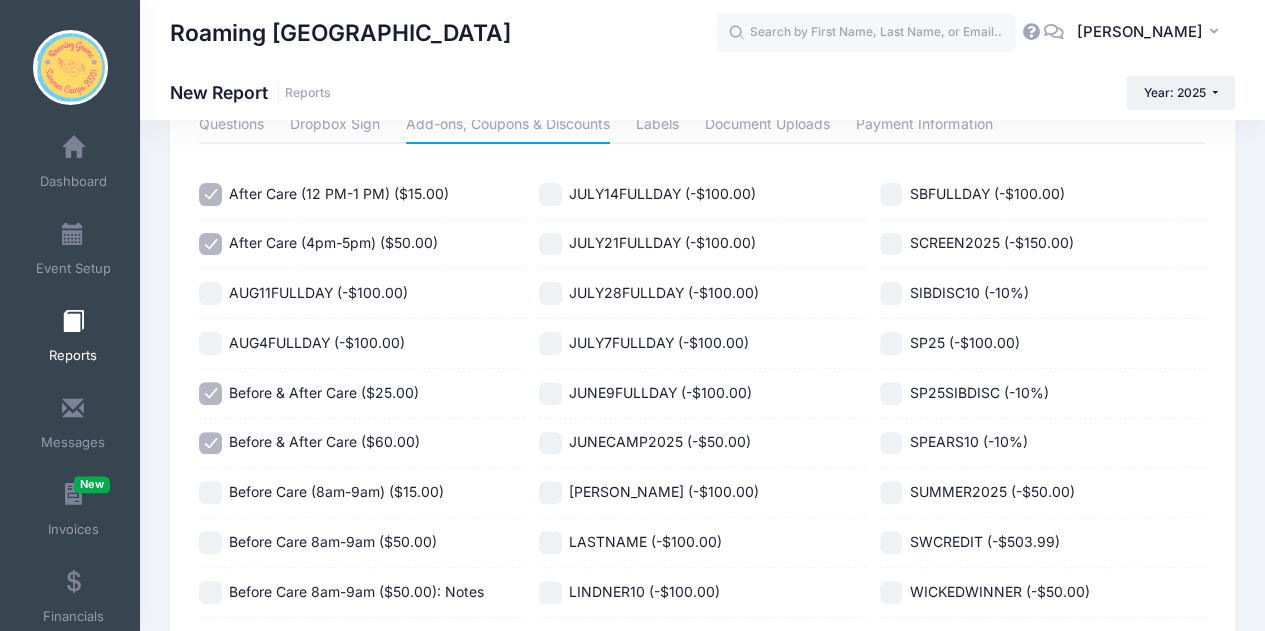 click on "Before Care (8am-9am) ($15.00)" at bounding box center (362, 493) 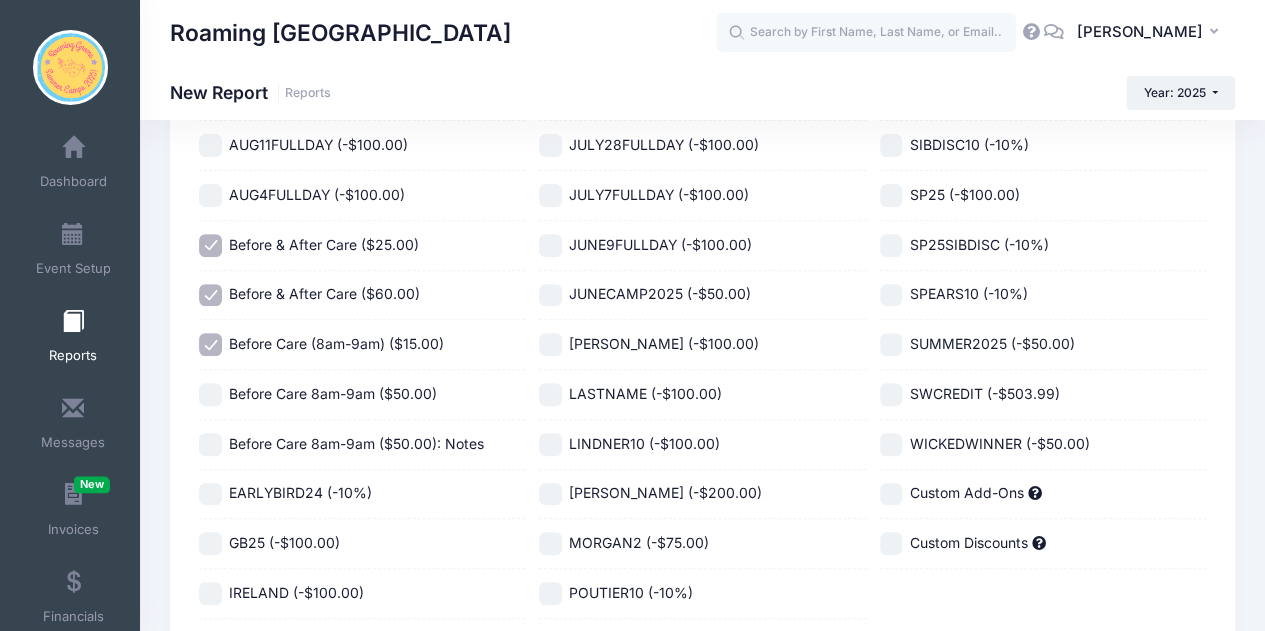 scroll, scrollTop: 258, scrollLeft: 0, axis: vertical 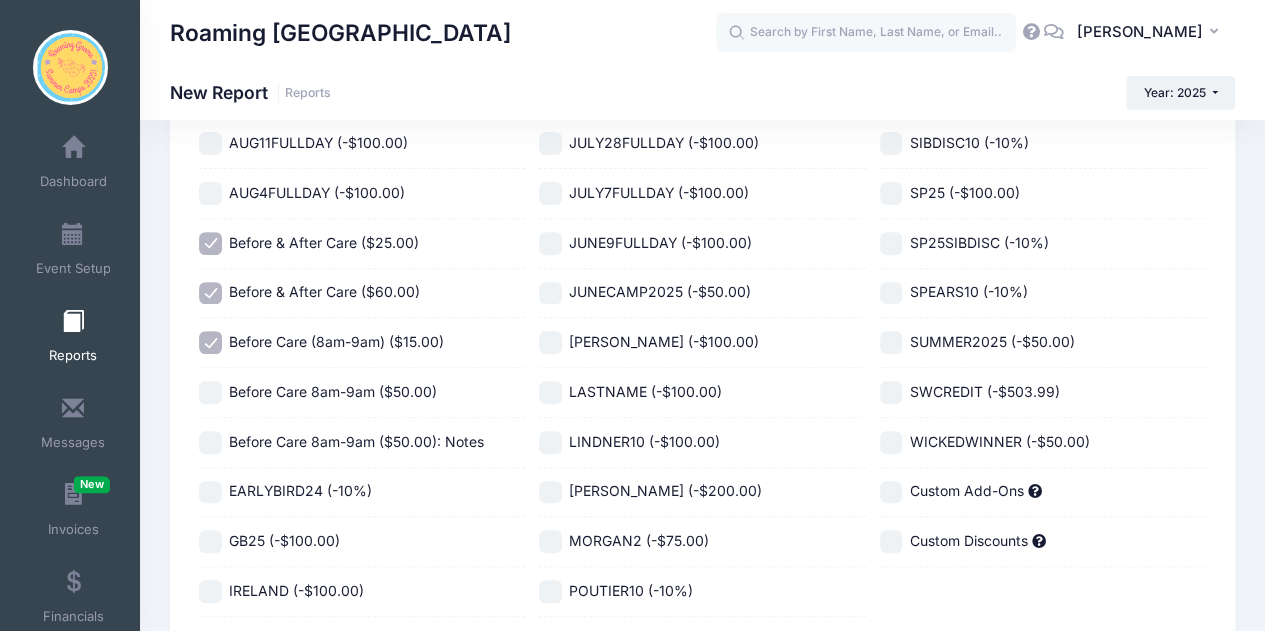 click on "Before Care 8am-9am ($50.00)" at bounding box center (210, 392) 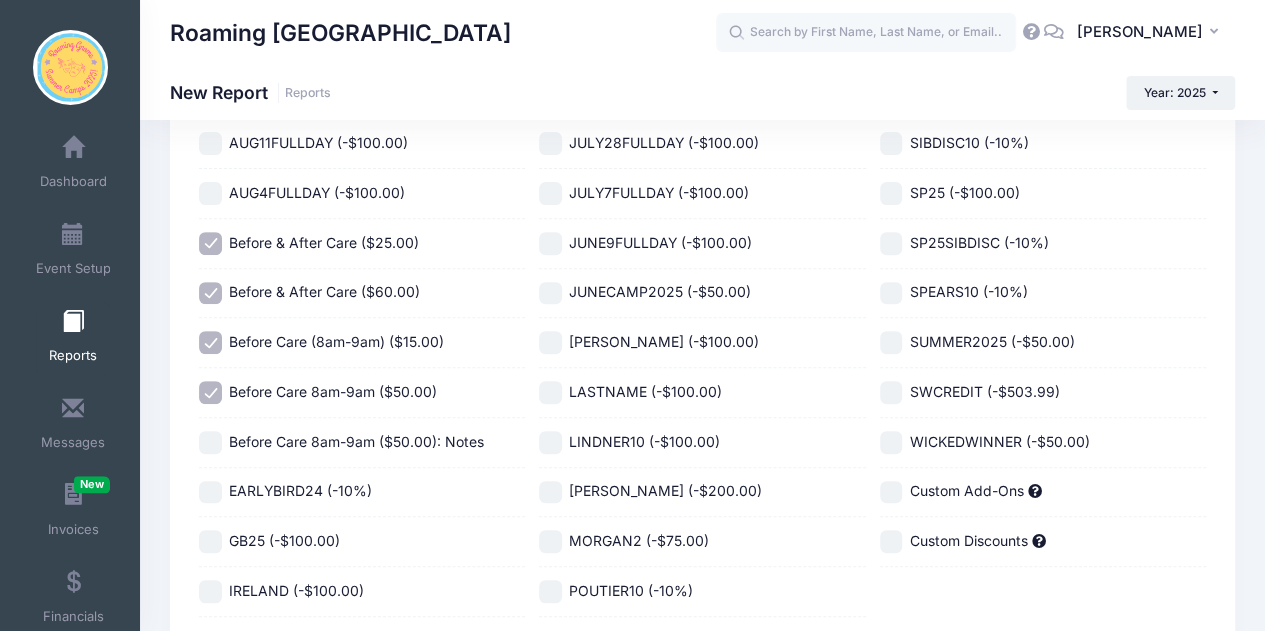 click on "Before Care 8am-9am ($50.00): Notes" at bounding box center (210, 442) 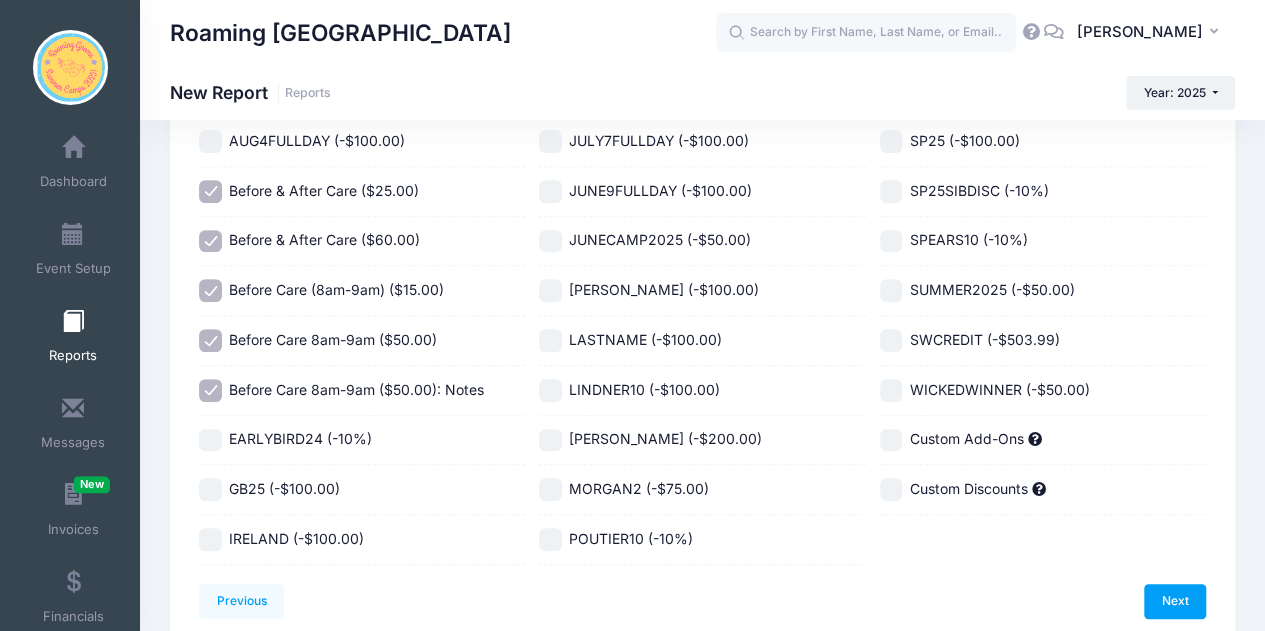 scroll, scrollTop: 394, scrollLeft: 0, axis: vertical 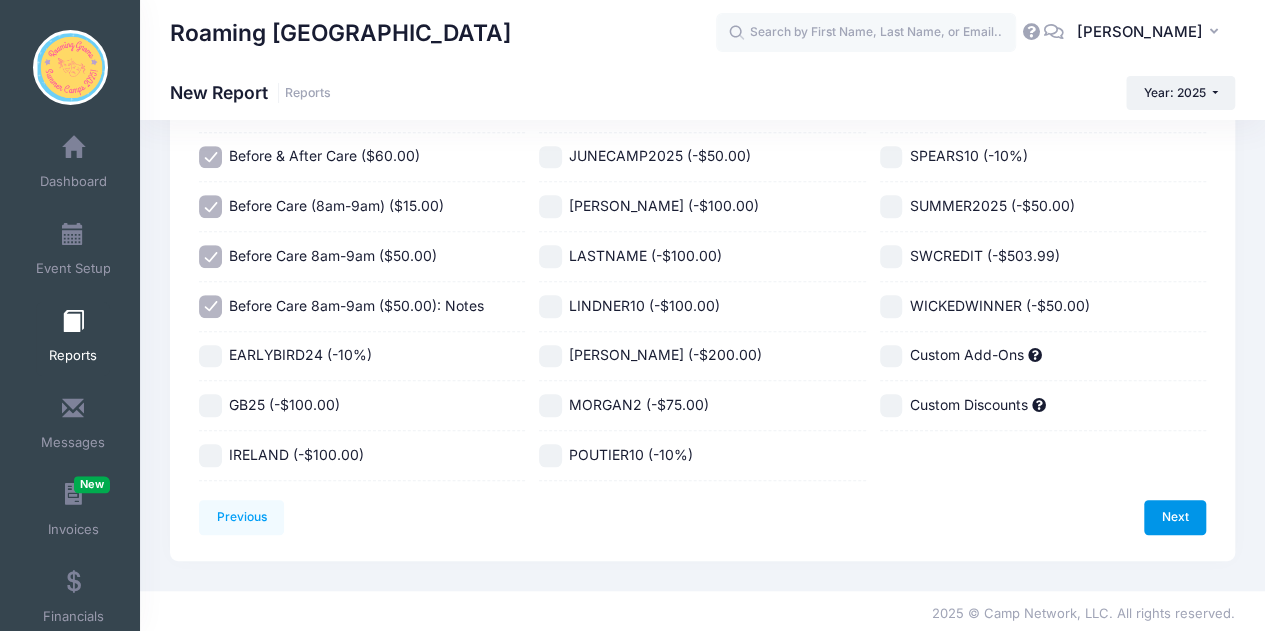 click on "Next" at bounding box center [1175, 517] 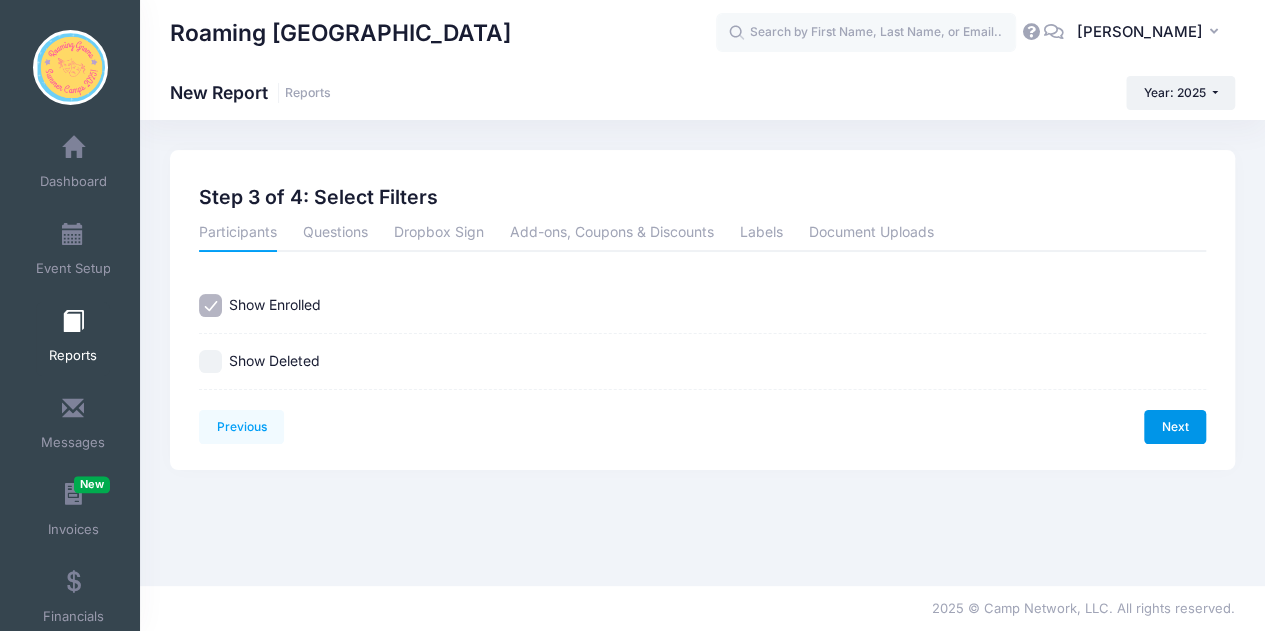 scroll, scrollTop: 0, scrollLeft: 0, axis: both 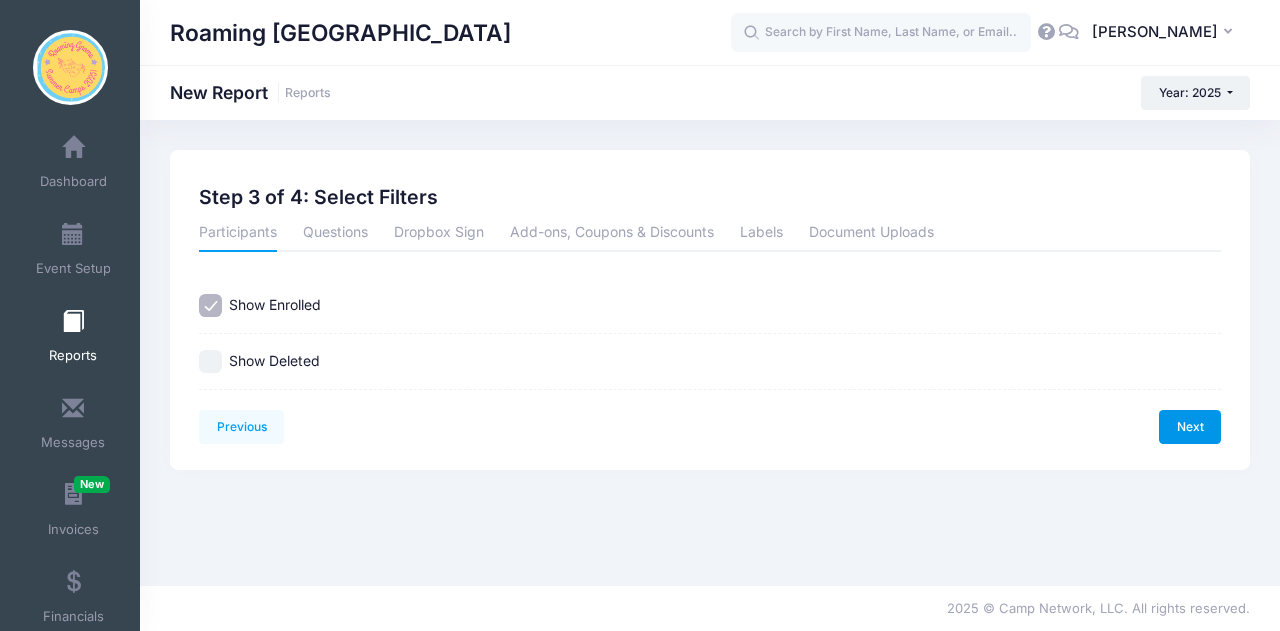 click on "Next" at bounding box center (1190, 427) 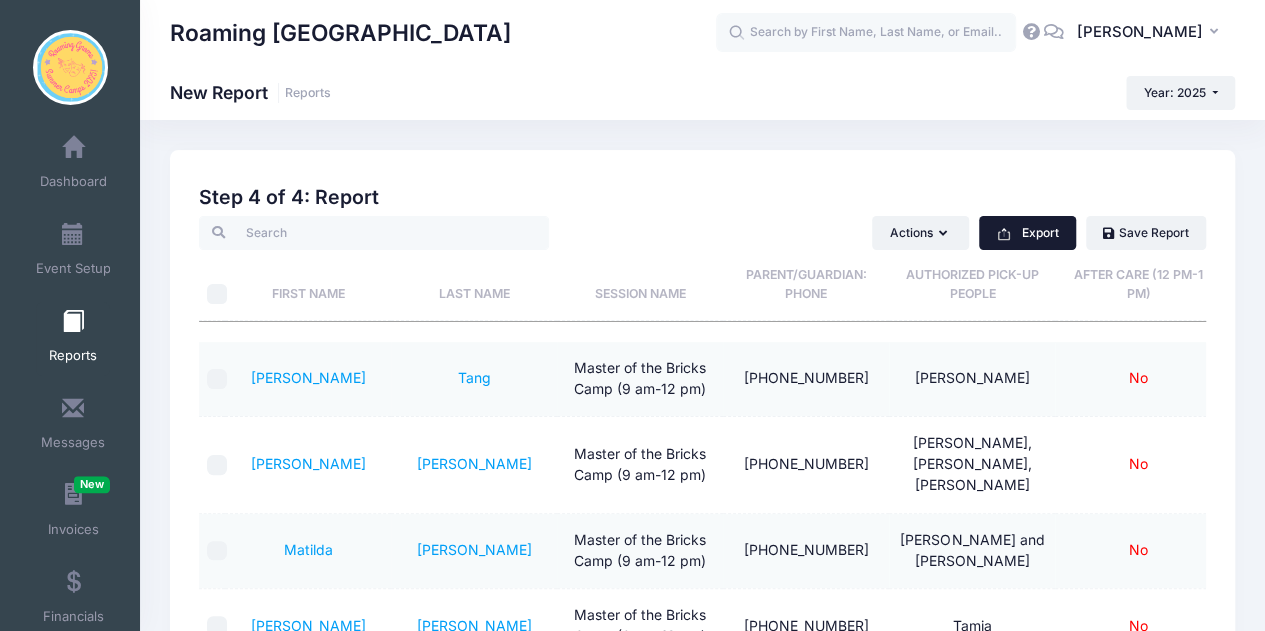 click on "Export" at bounding box center (1027, 233) 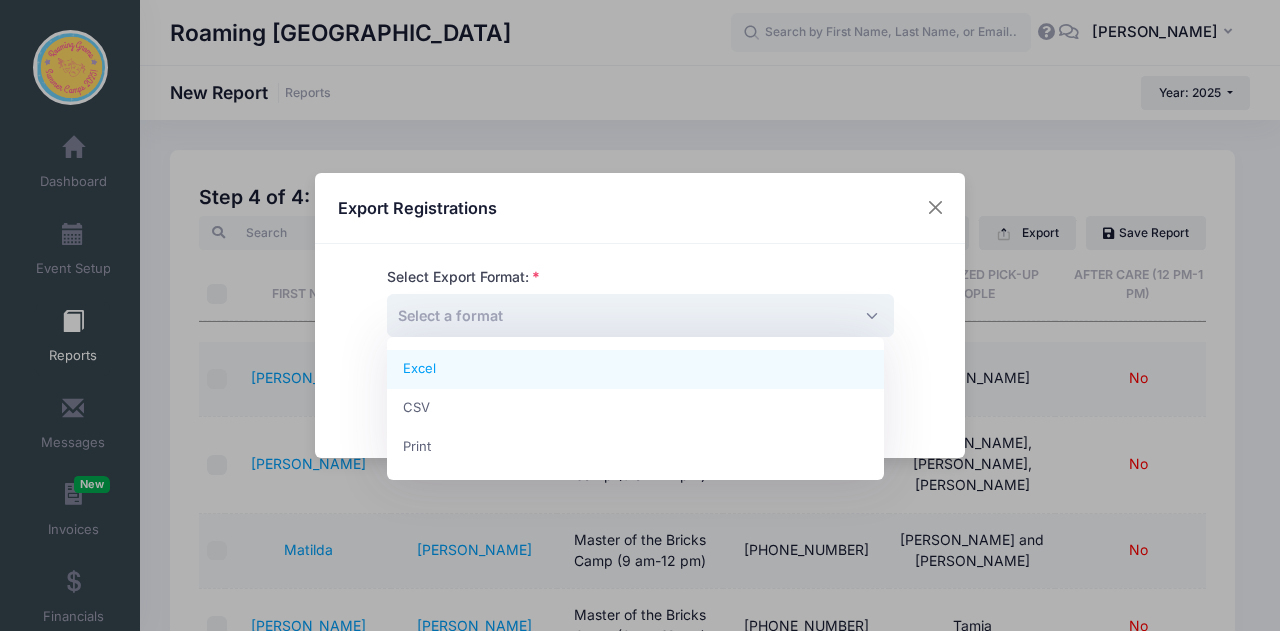 click on "Select a format" at bounding box center [640, 315] 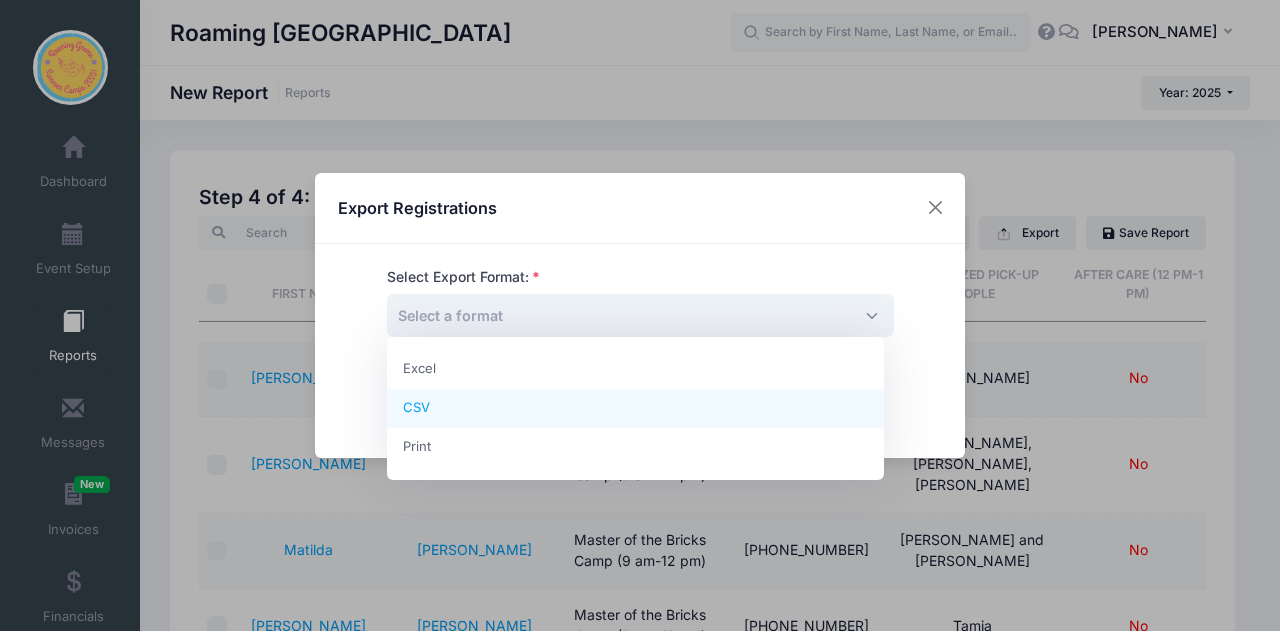 select on "csv" 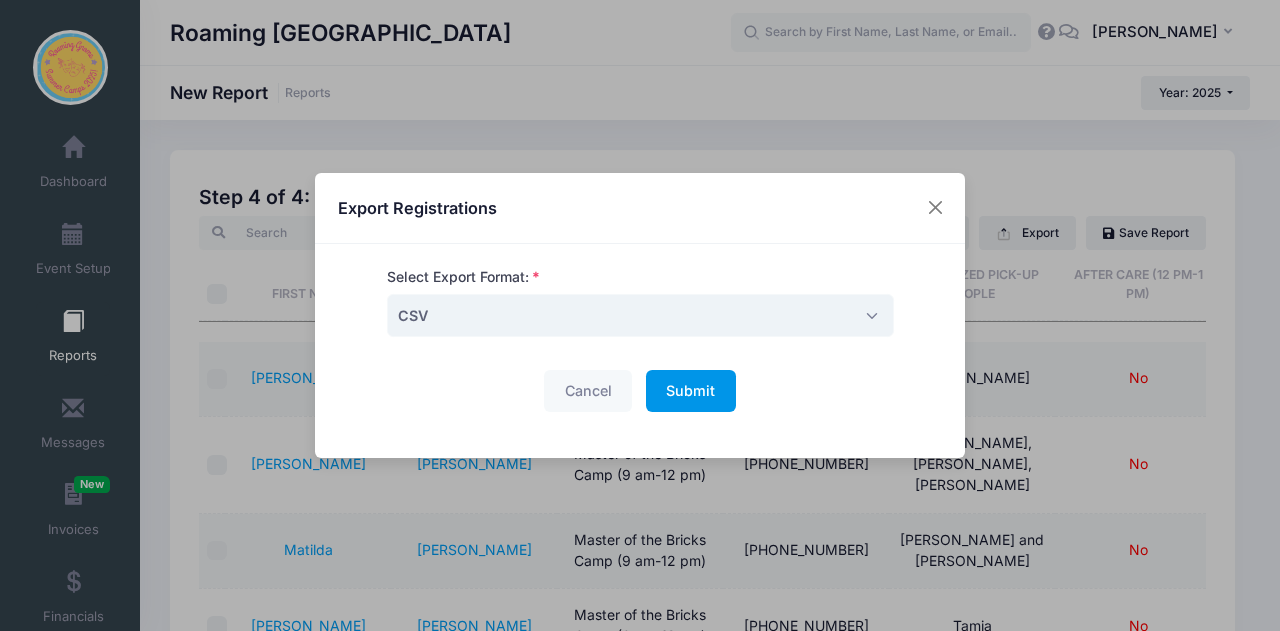click on "Submit" at bounding box center [690, 390] 